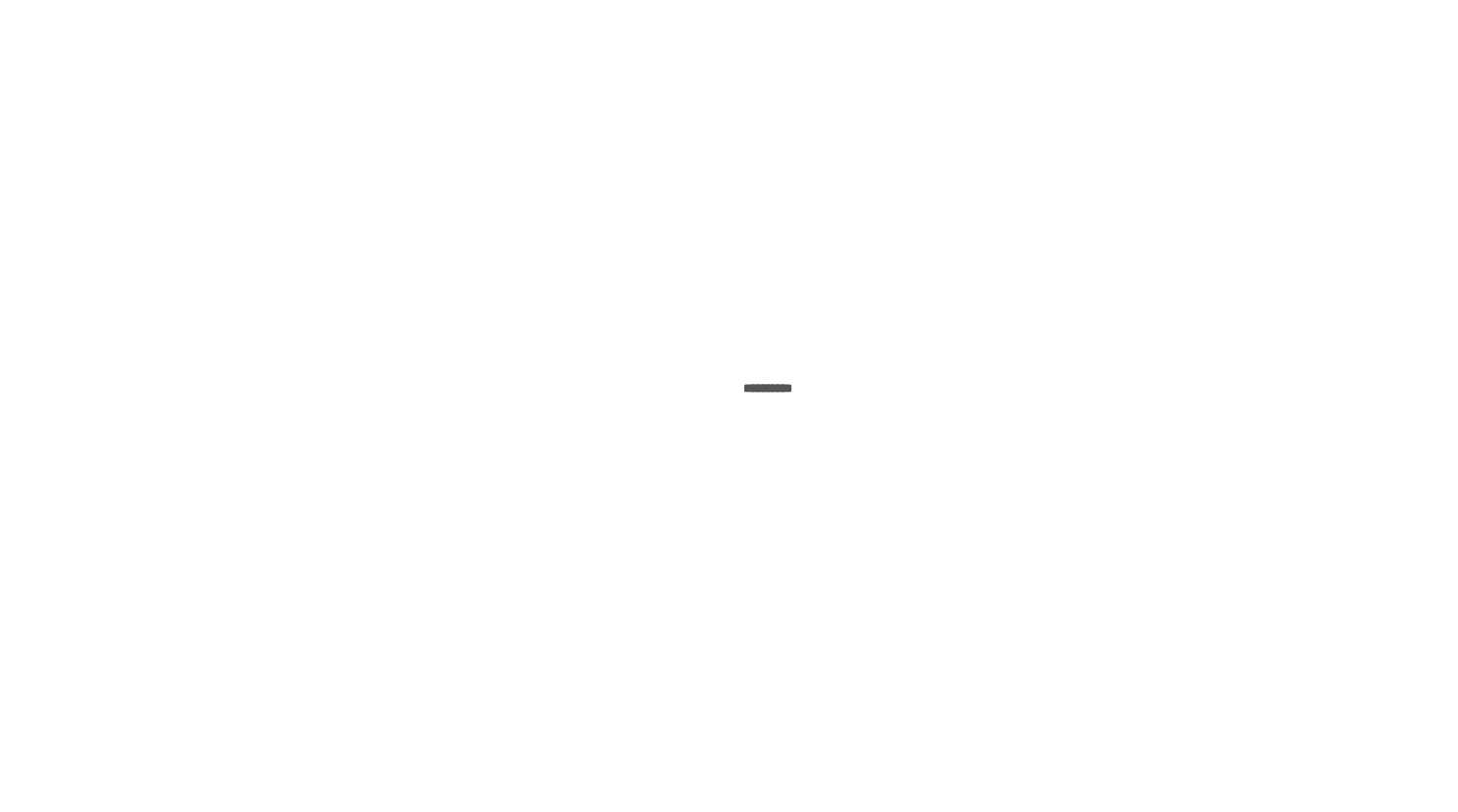 scroll, scrollTop: 0, scrollLeft: 0, axis: both 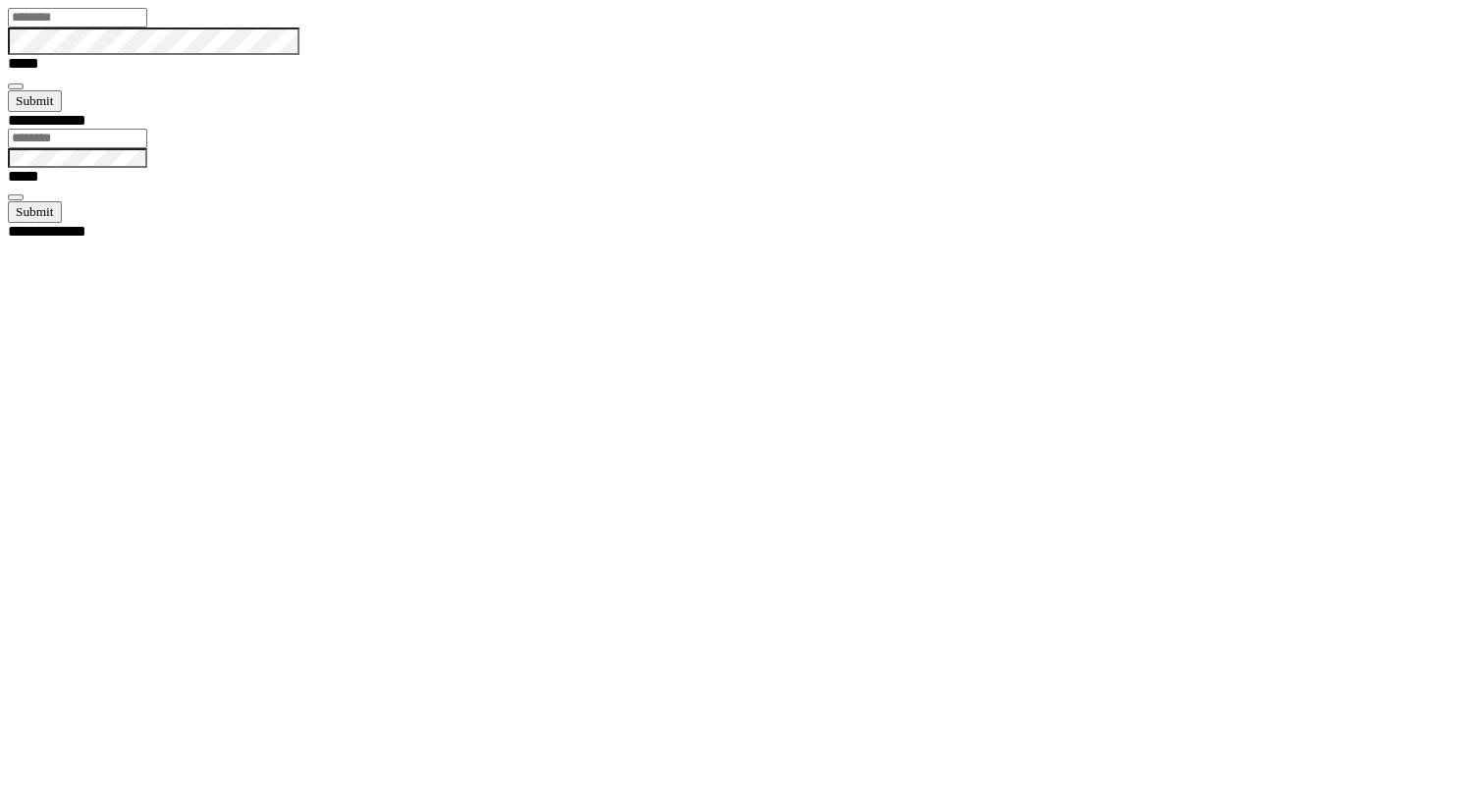 click at bounding box center [78, 18] 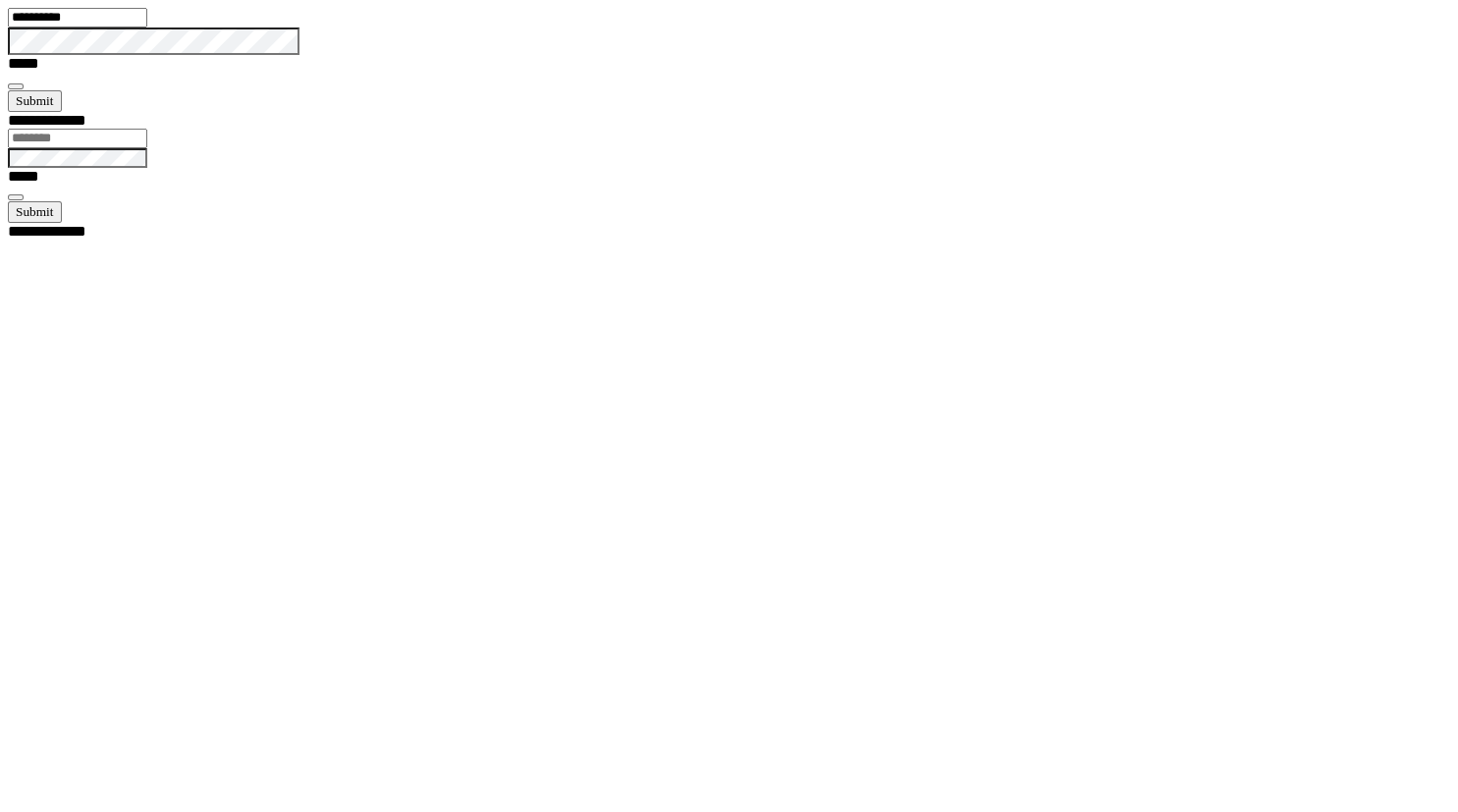 type on "**********" 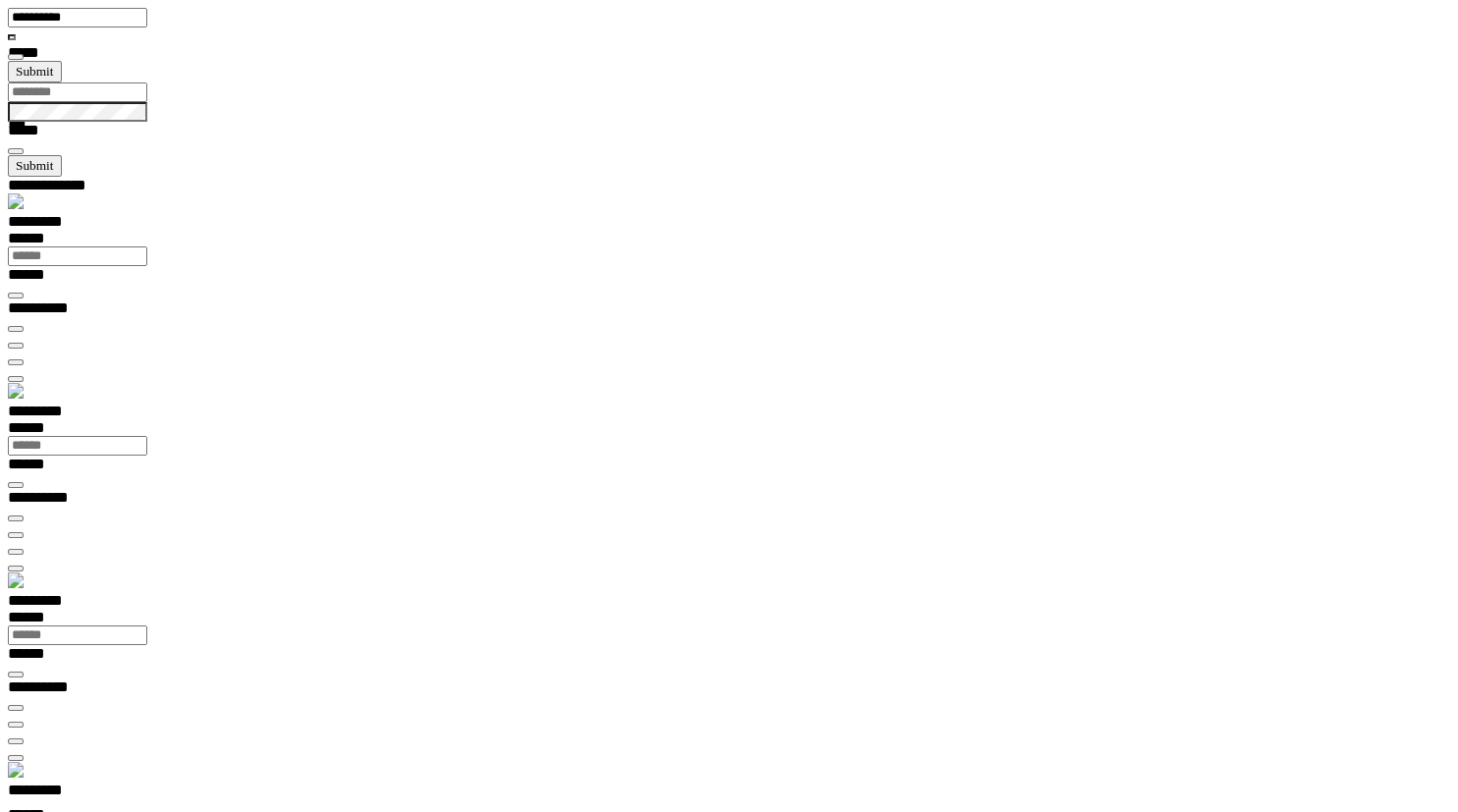 click on "*********" at bounding box center [56, 793] 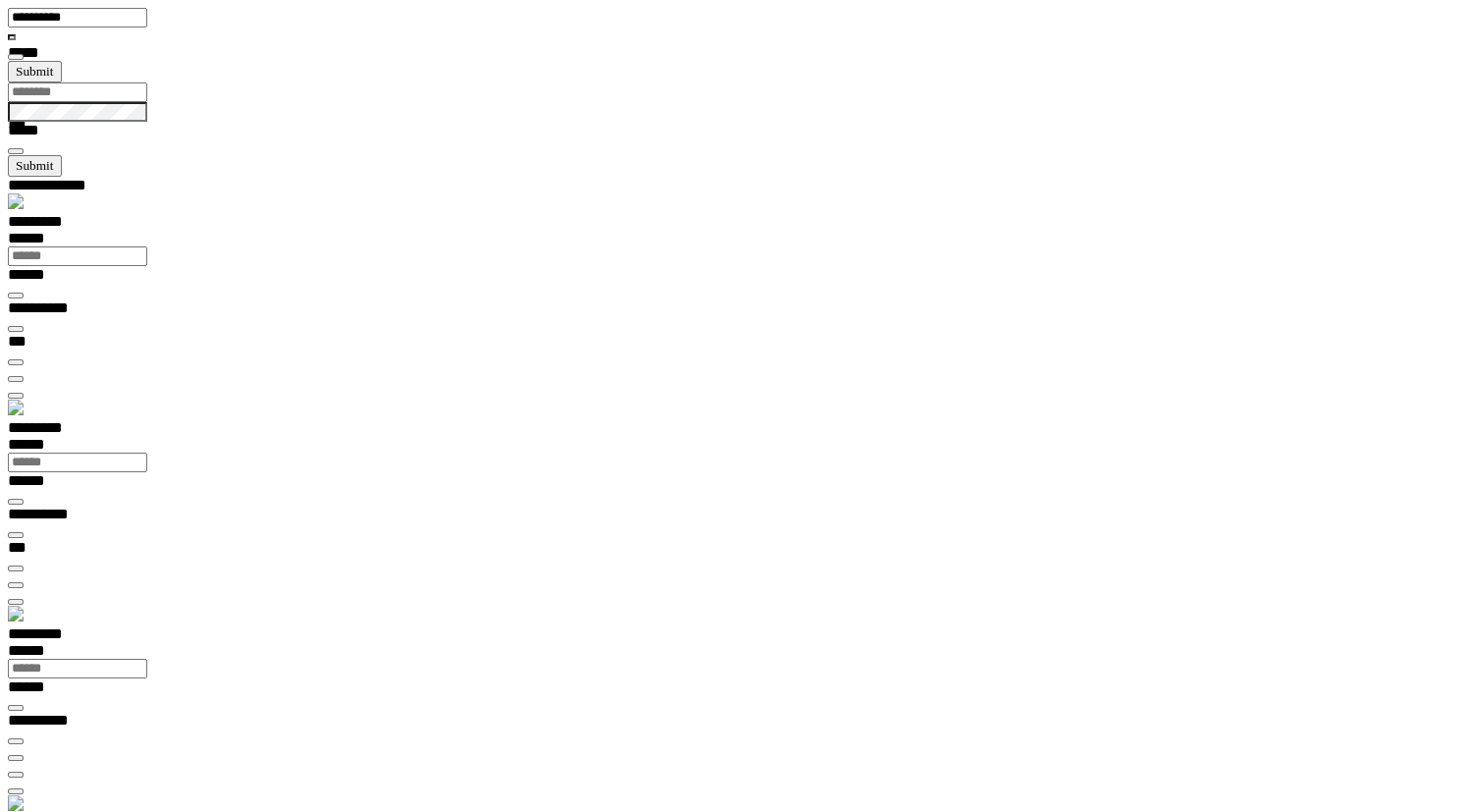 click on "********* ******" at bounding box center (736, 839) 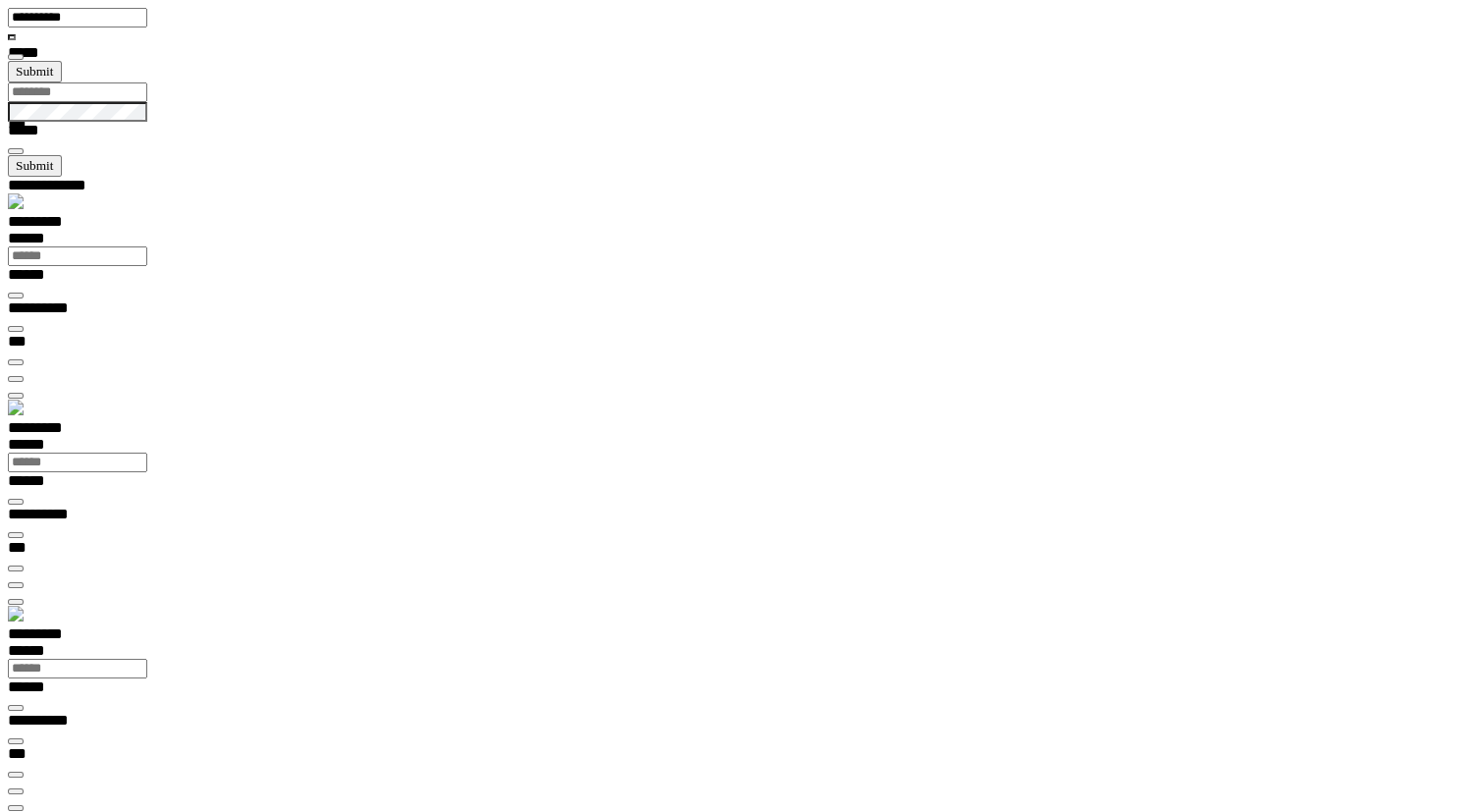 scroll, scrollTop: 21, scrollLeft: 78, axis: both 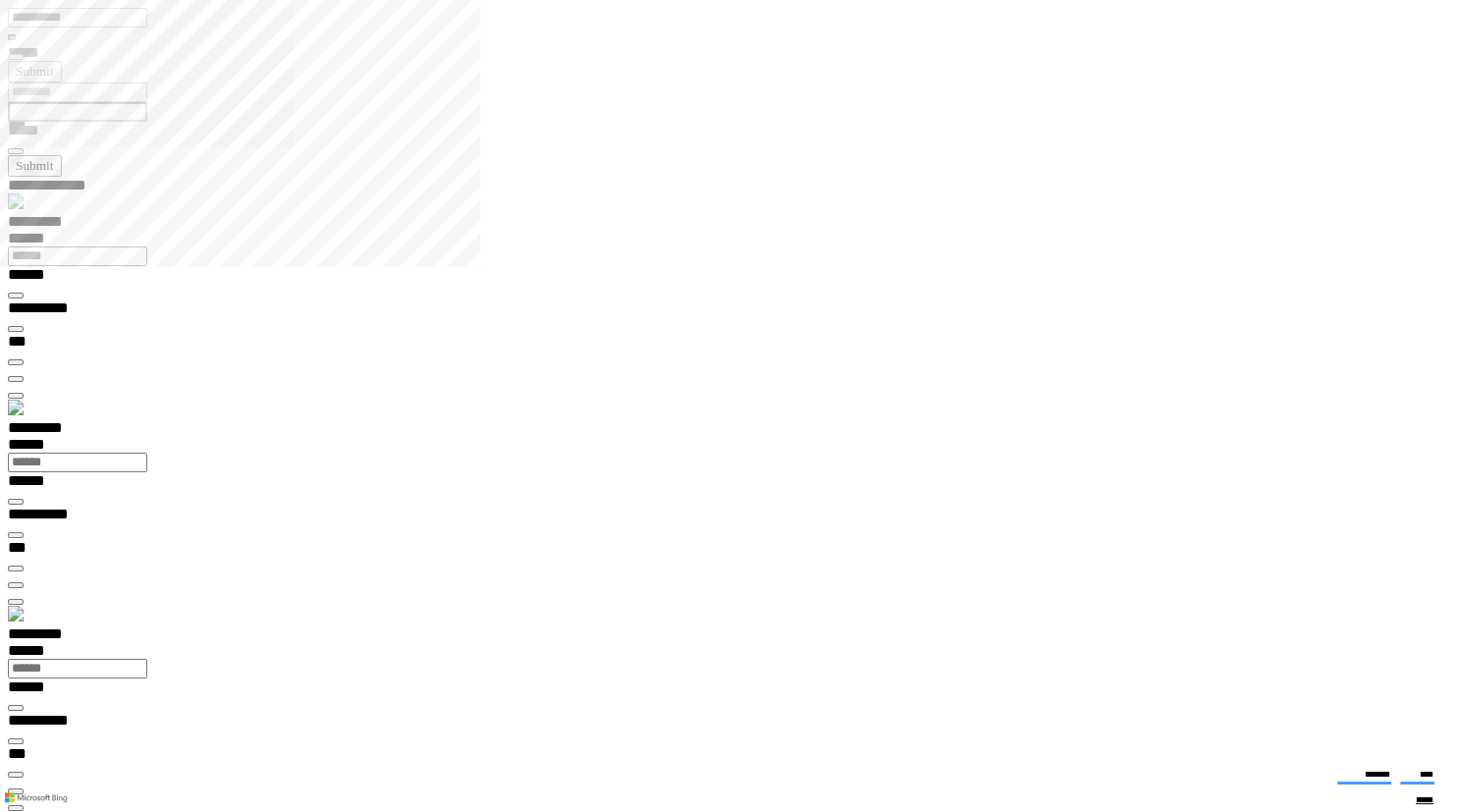 click at bounding box center [736, 13730] 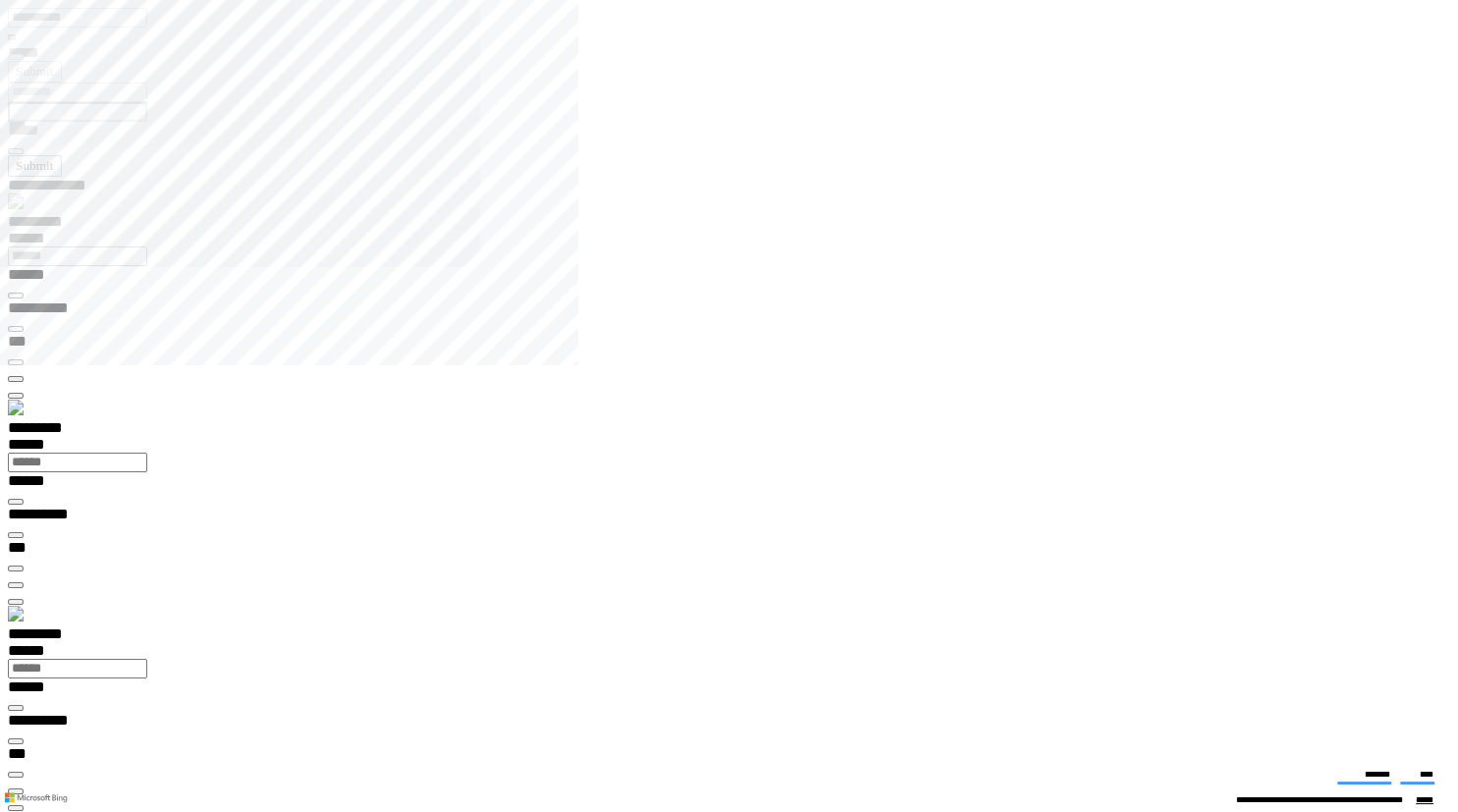 click on "*" at bounding box center (844, 18279) 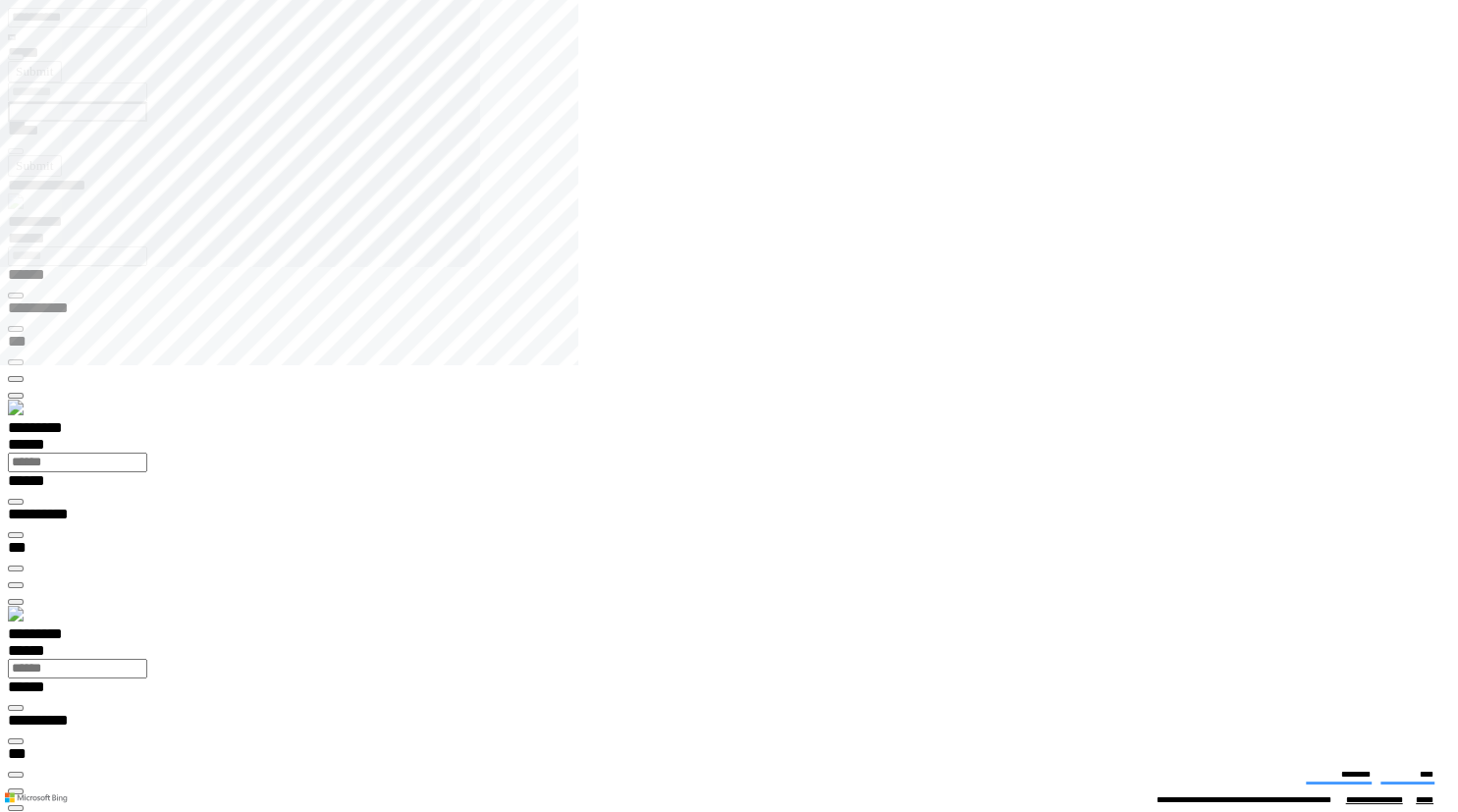 click on "**********" at bounding box center [65, 13834] 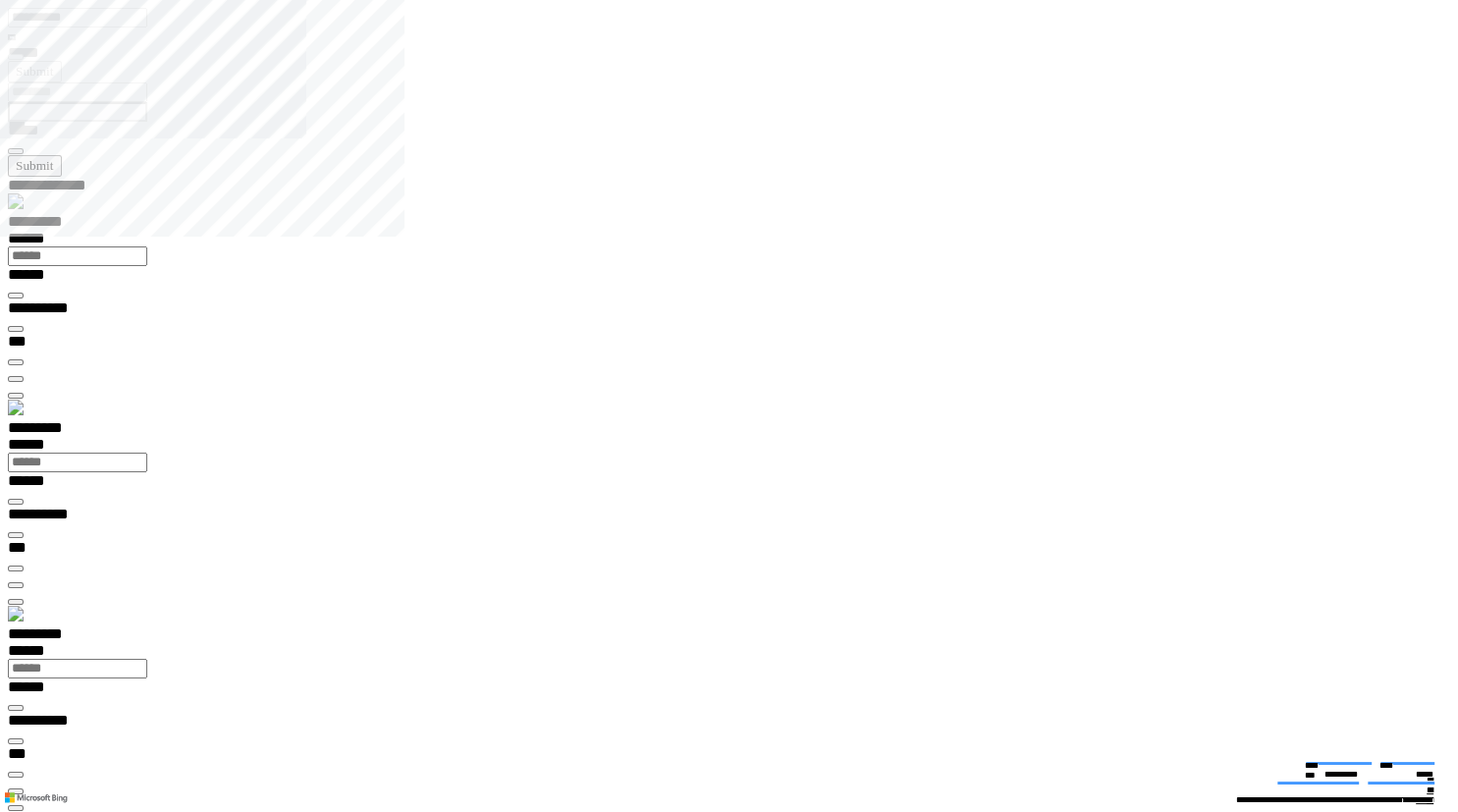 type on "**********" 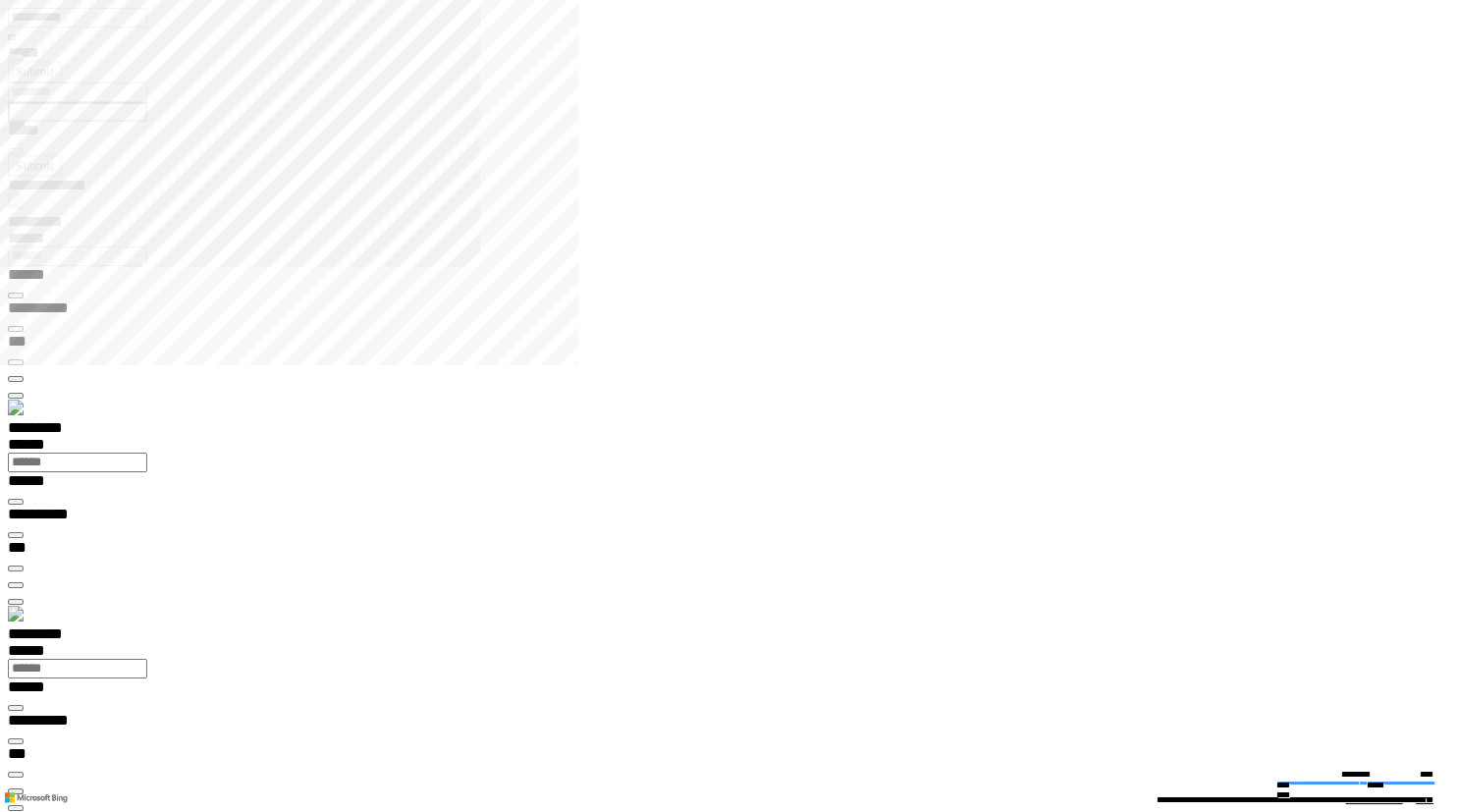 click on "**********" at bounding box center [736, 13751] 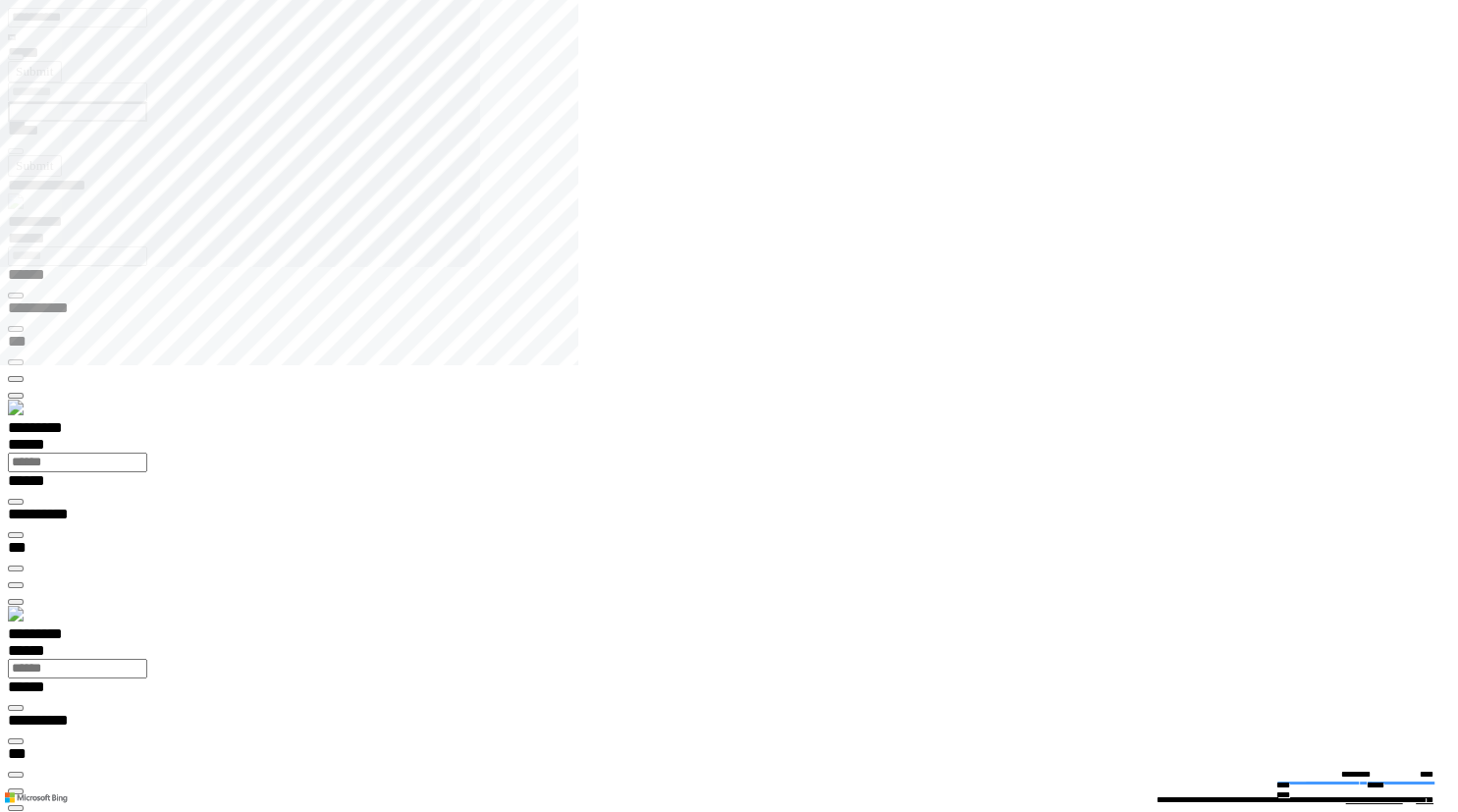 click at bounding box center (16, 13803) 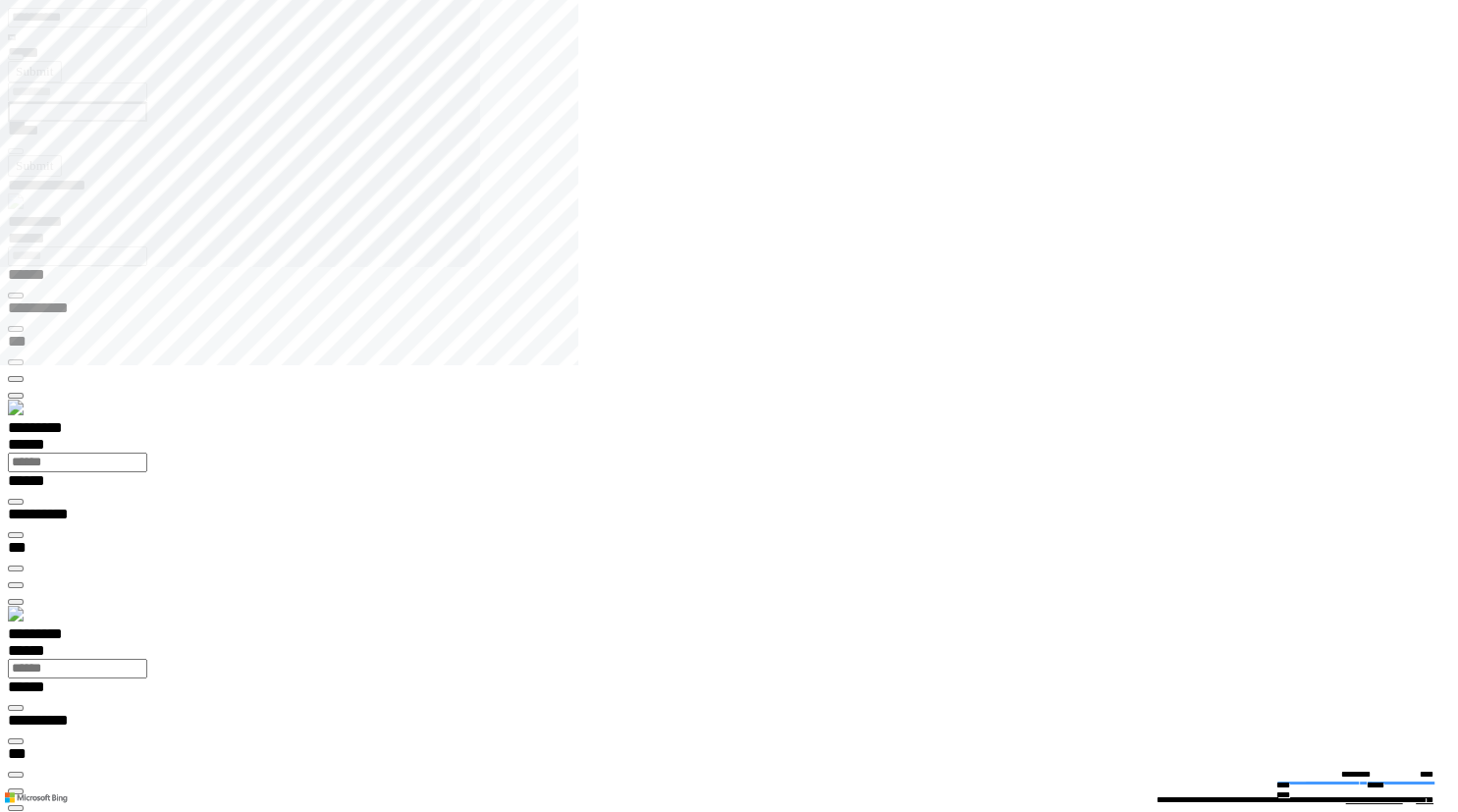 click at bounding box center (16, 13803) 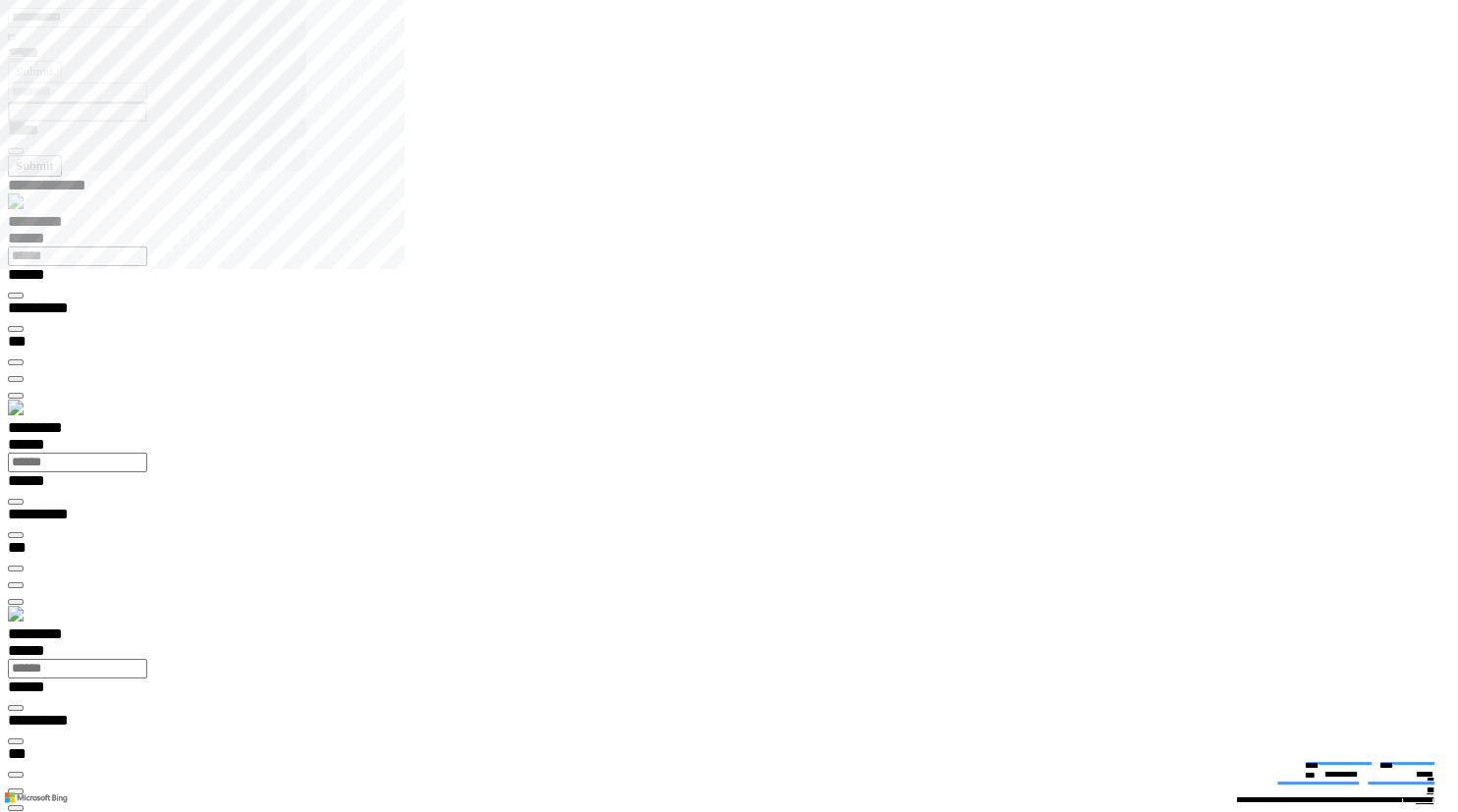 type on "**********" 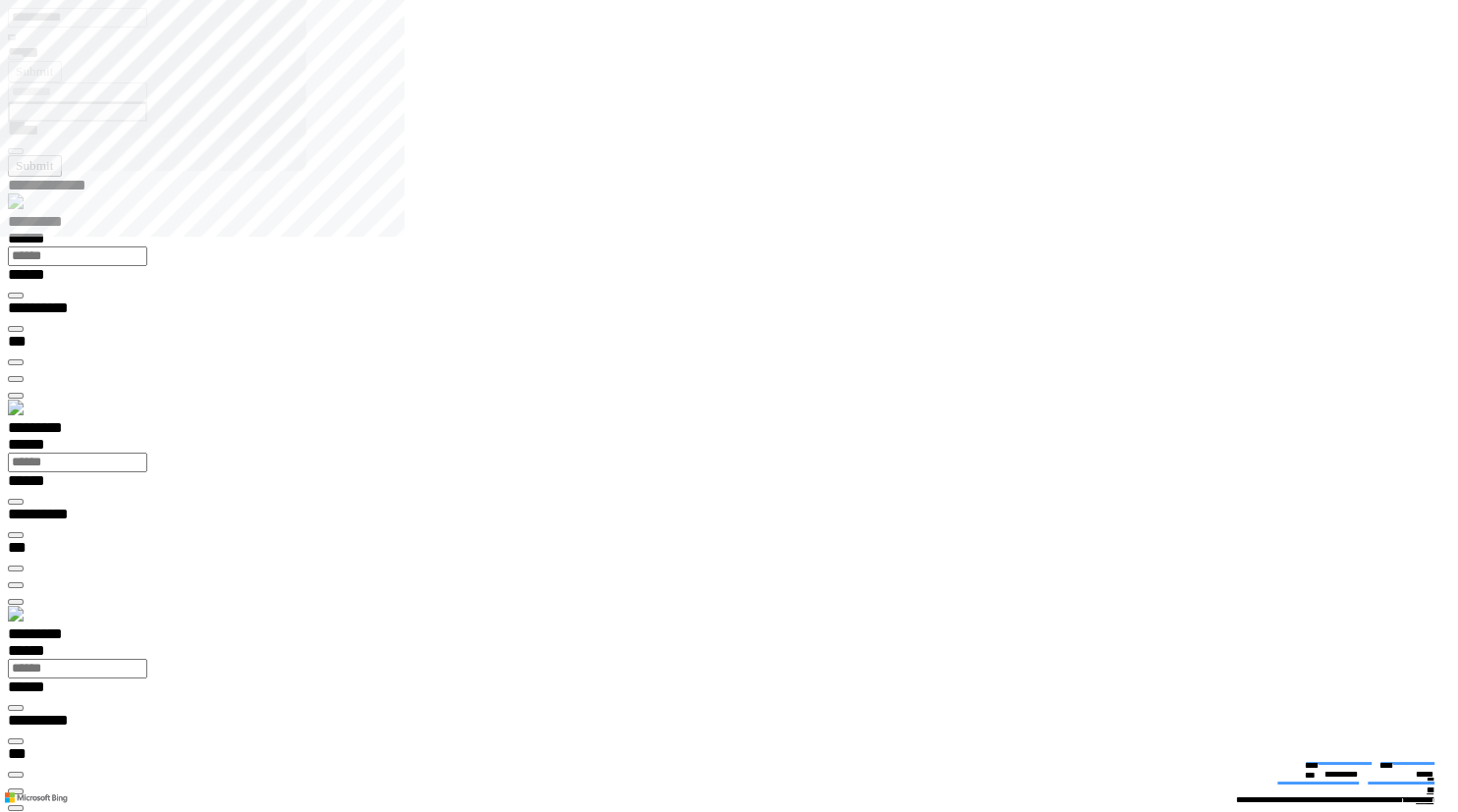click at bounding box center [16, 18399] 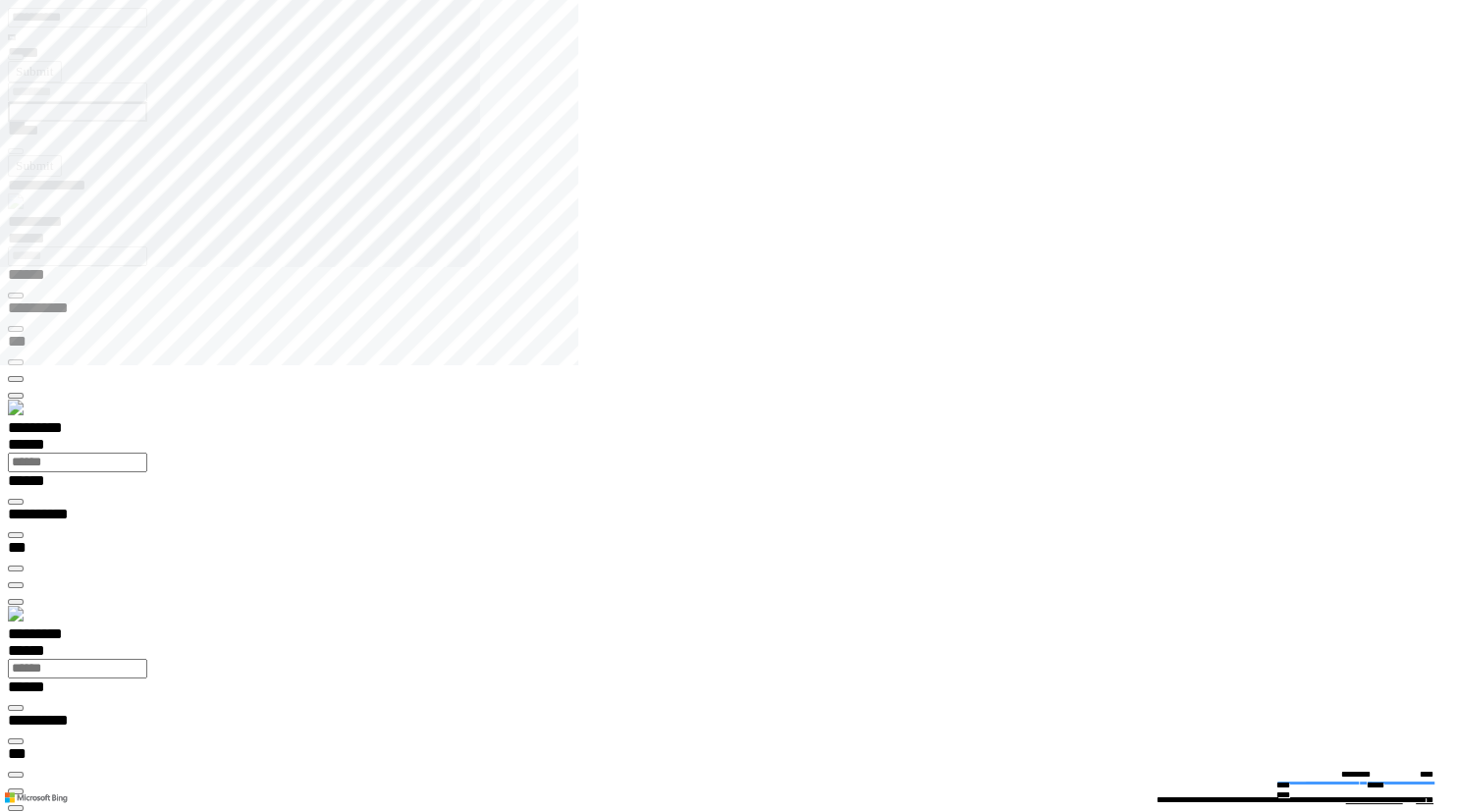 click at bounding box center [16, 13803] 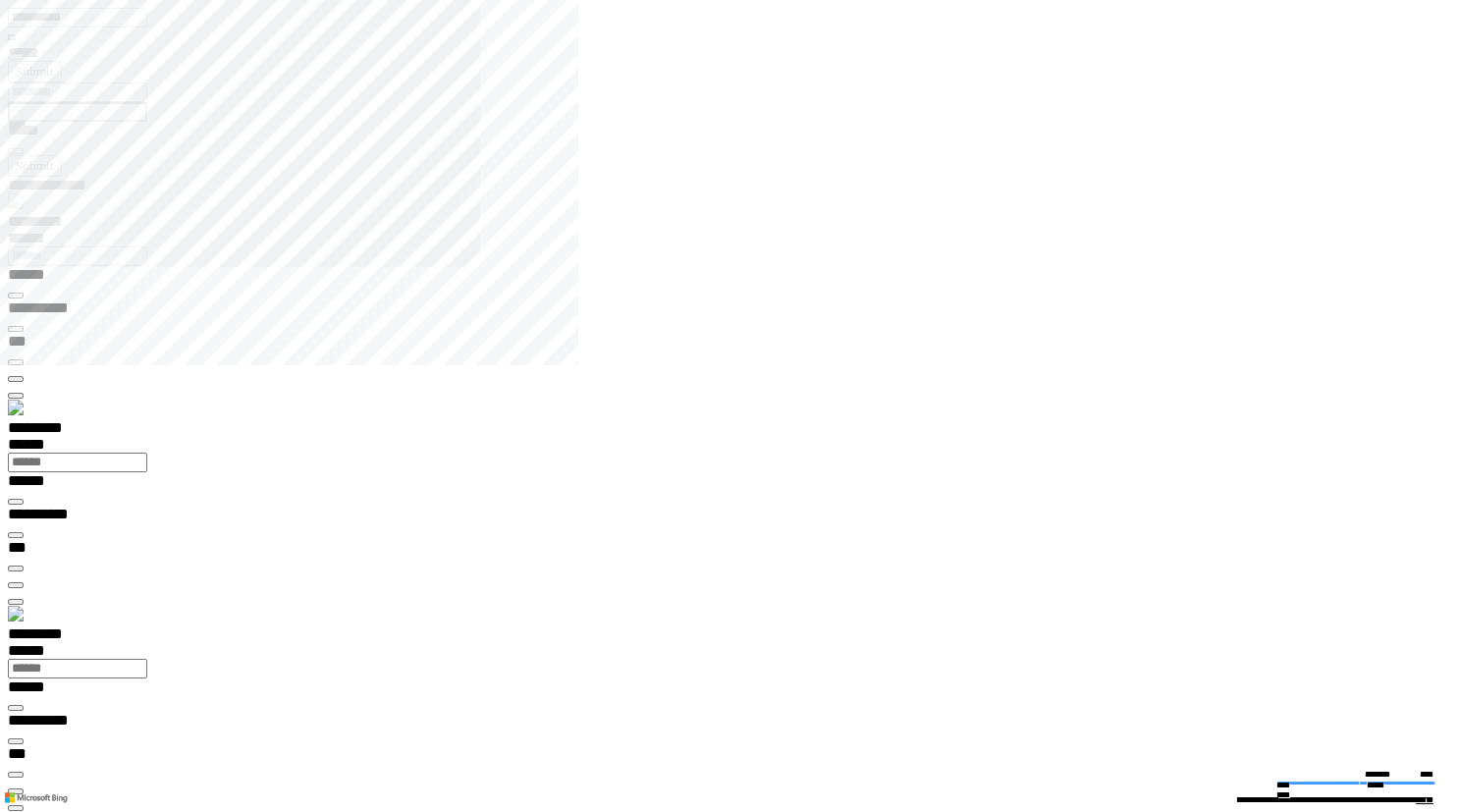 click on "**********" at bounding box center (442, 14376) 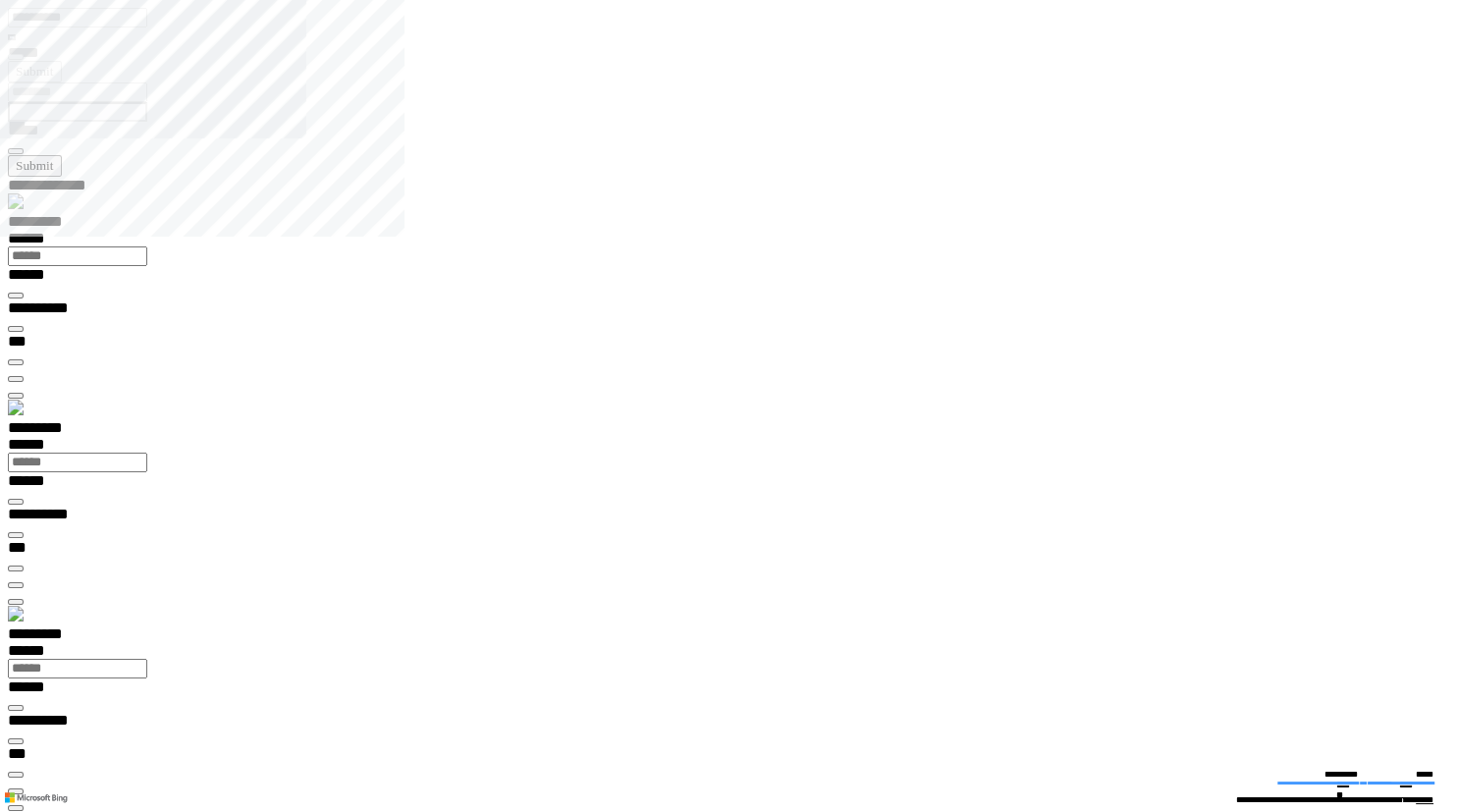 type on "**********" 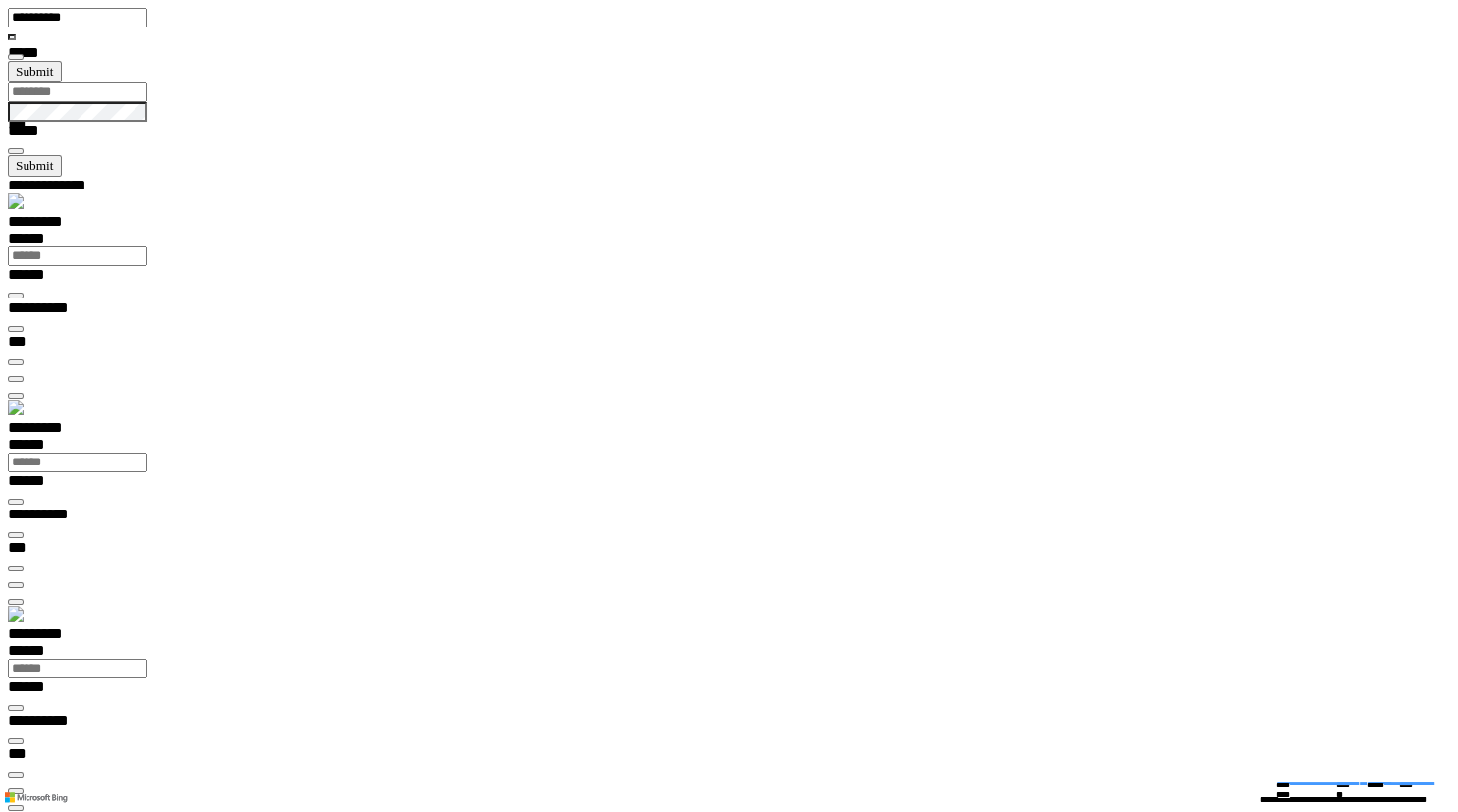 click at bounding box center [16, 14874] 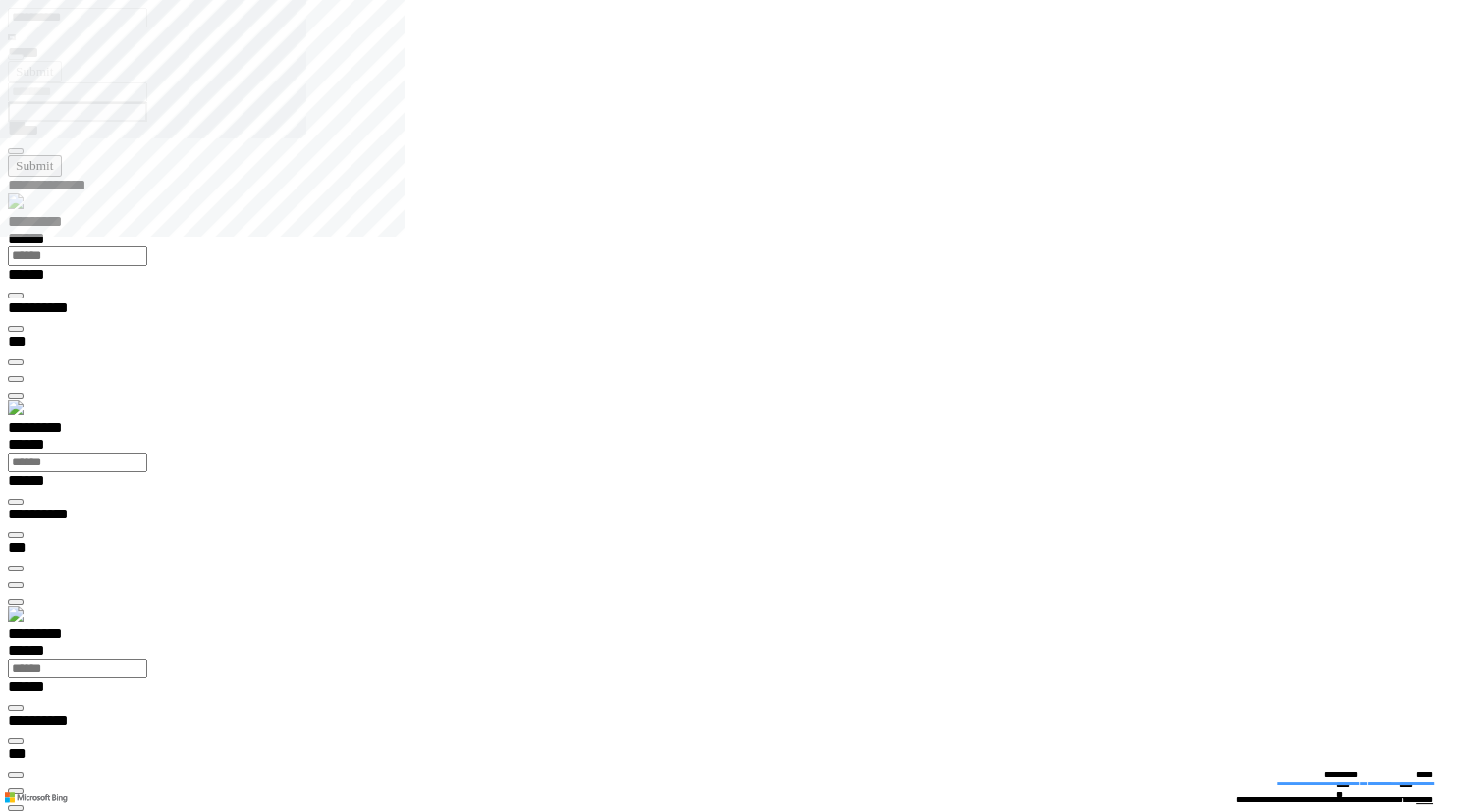 click at bounding box center (16, 18645) 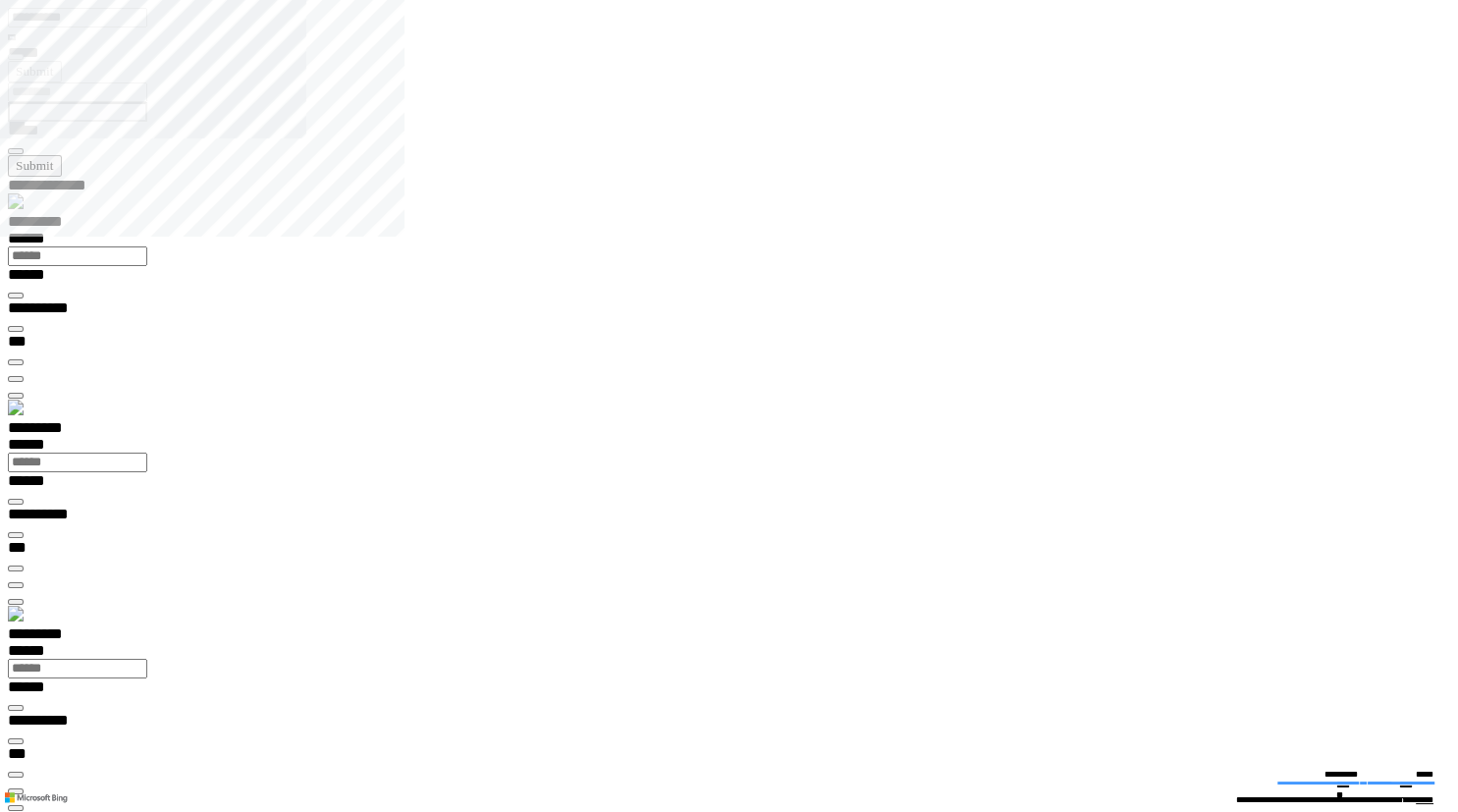 click on "**********" at bounding box center (736, 14700) 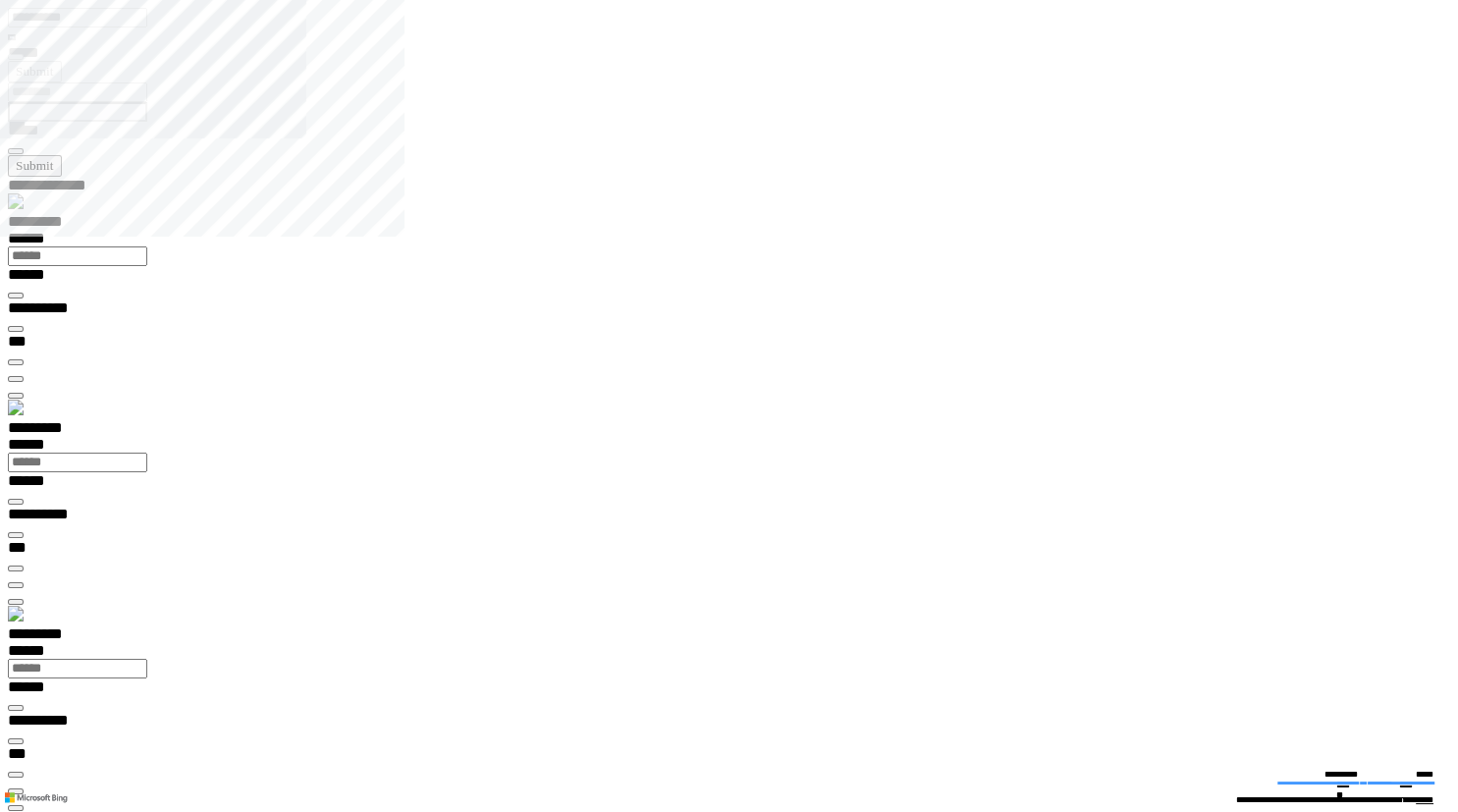 click at bounding box center [16, 14803] 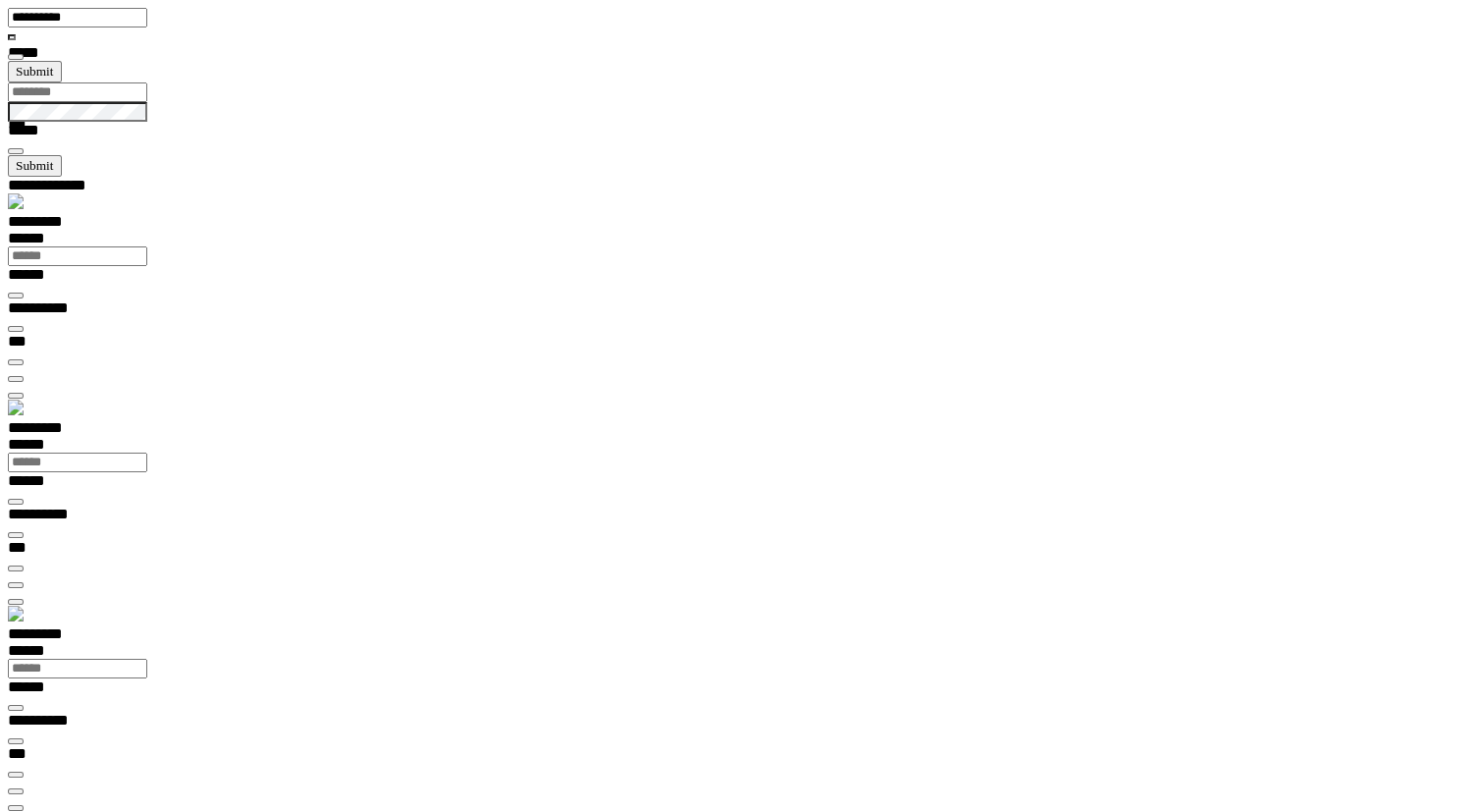 scroll, scrollTop: 97476, scrollLeft: 97985, axis: both 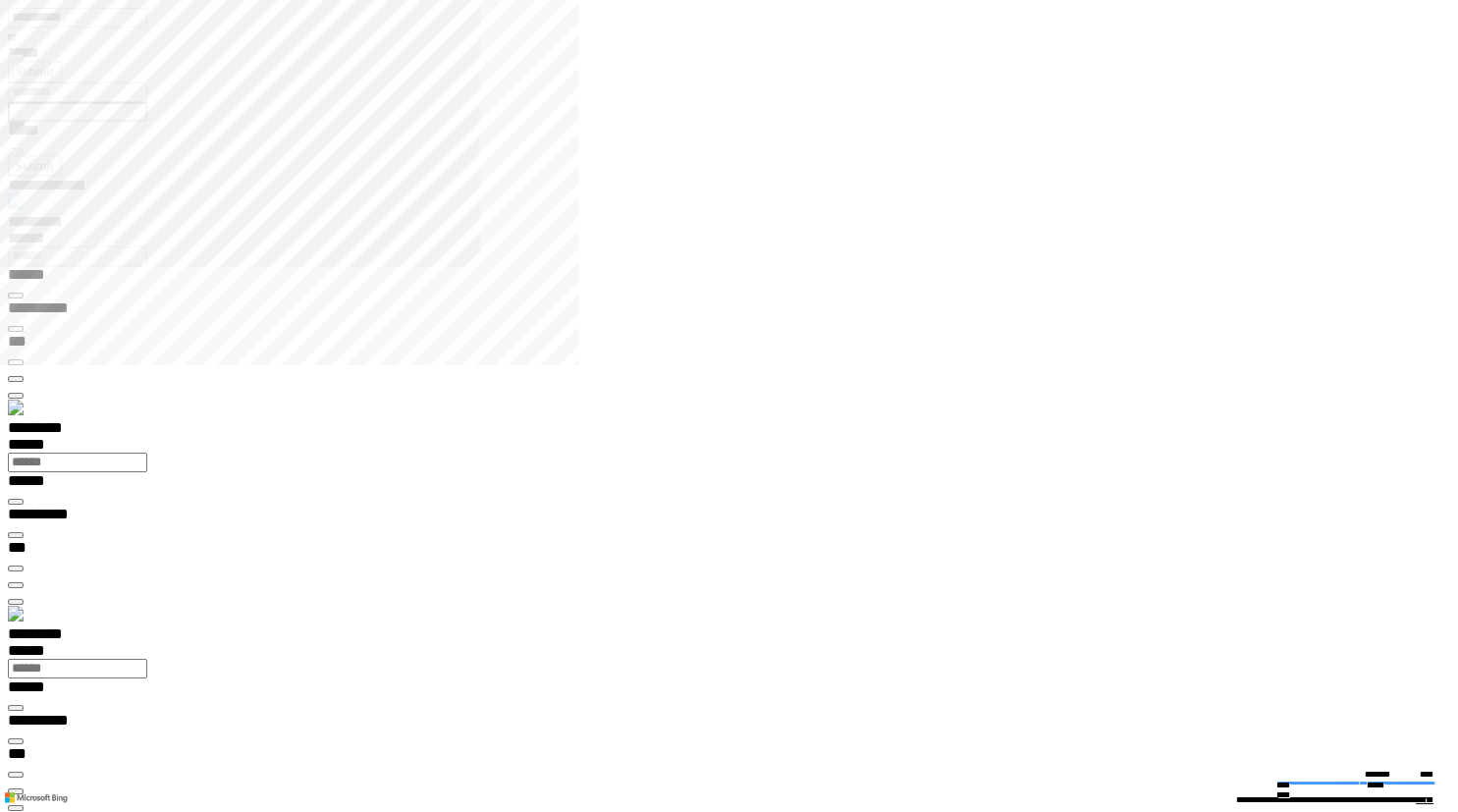 click at bounding box center [16, 13803] 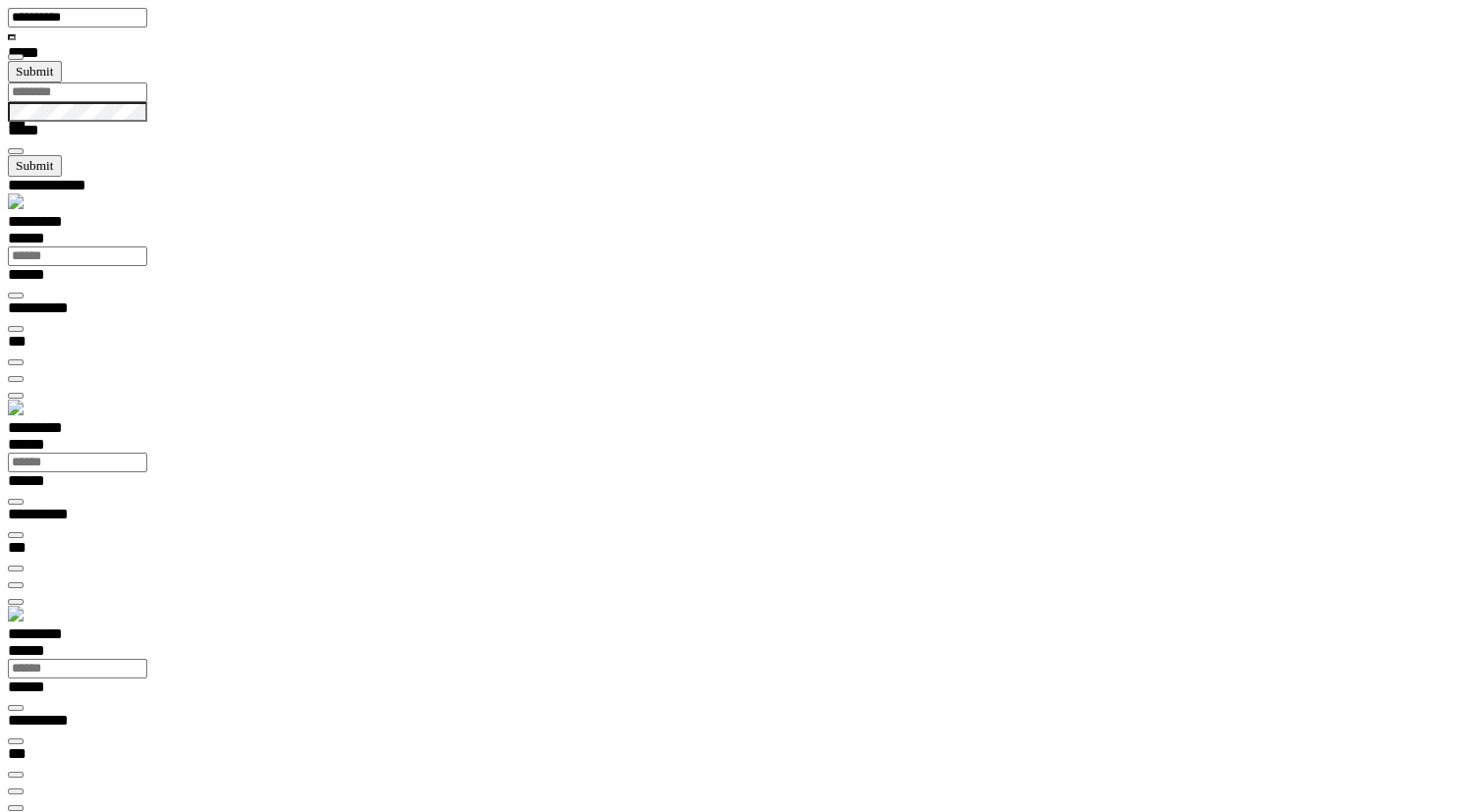 scroll, scrollTop: 97476, scrollLeft: 97985, axis: both 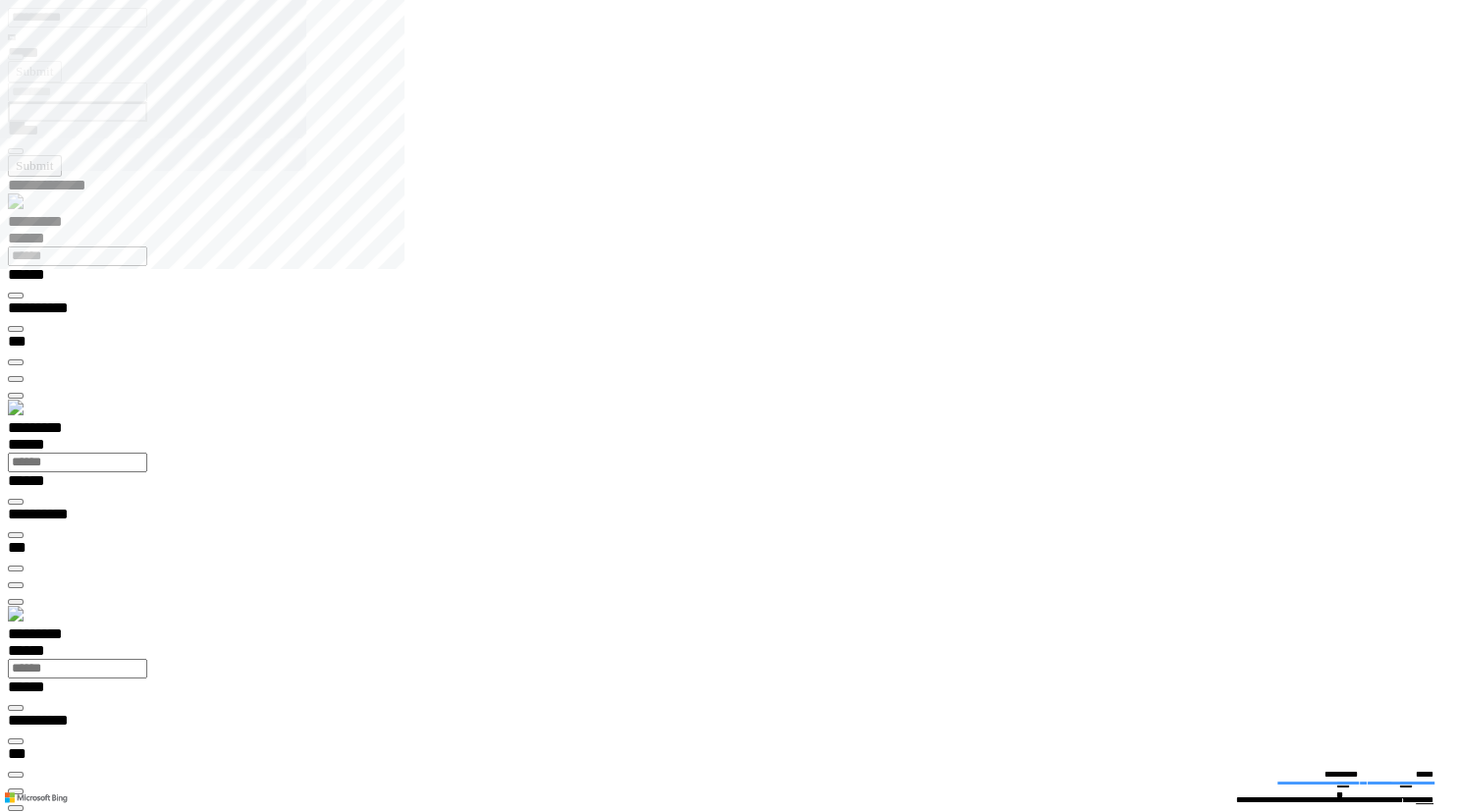 type on "**********" 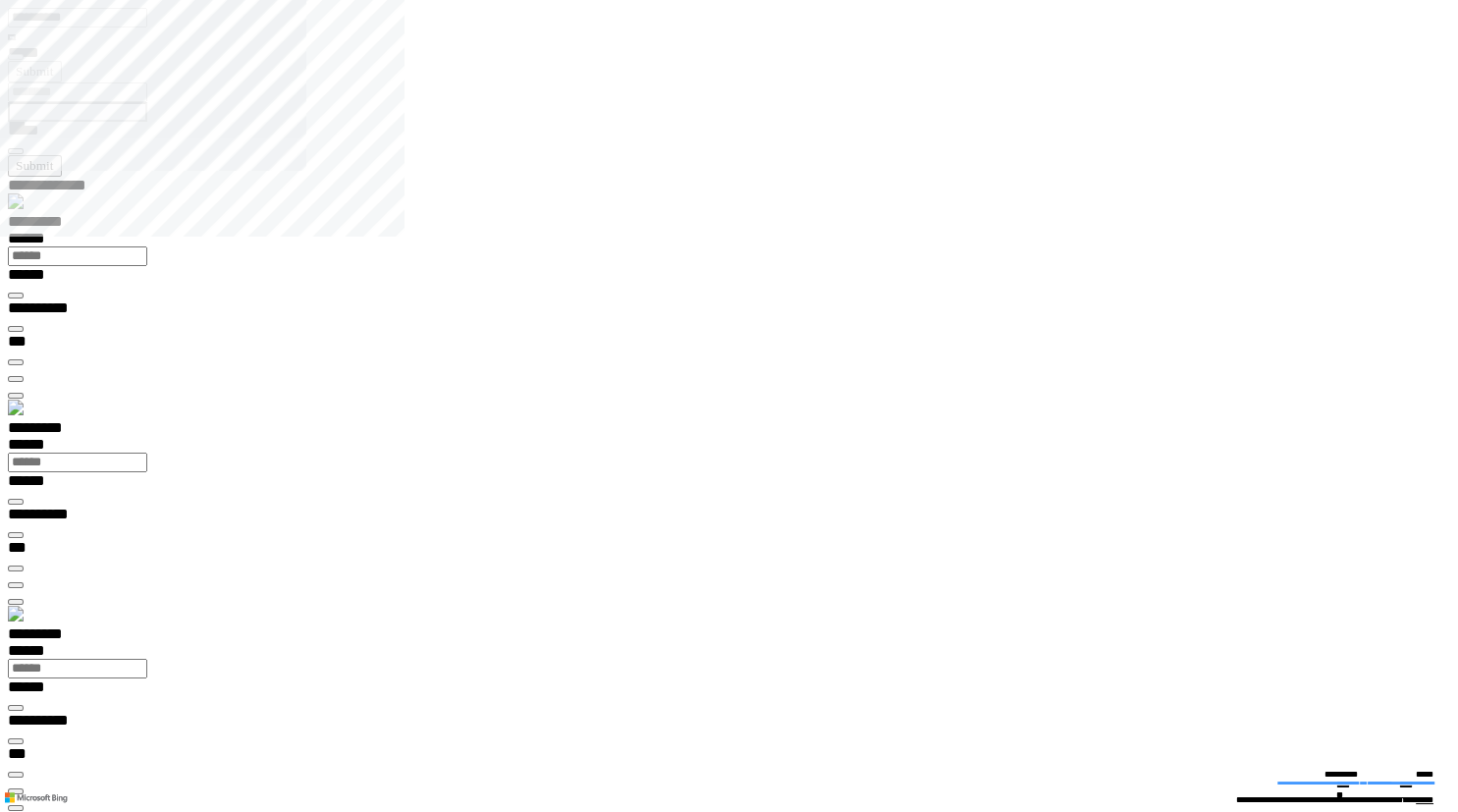 click on "**********" at bounding box center [38, 19217] 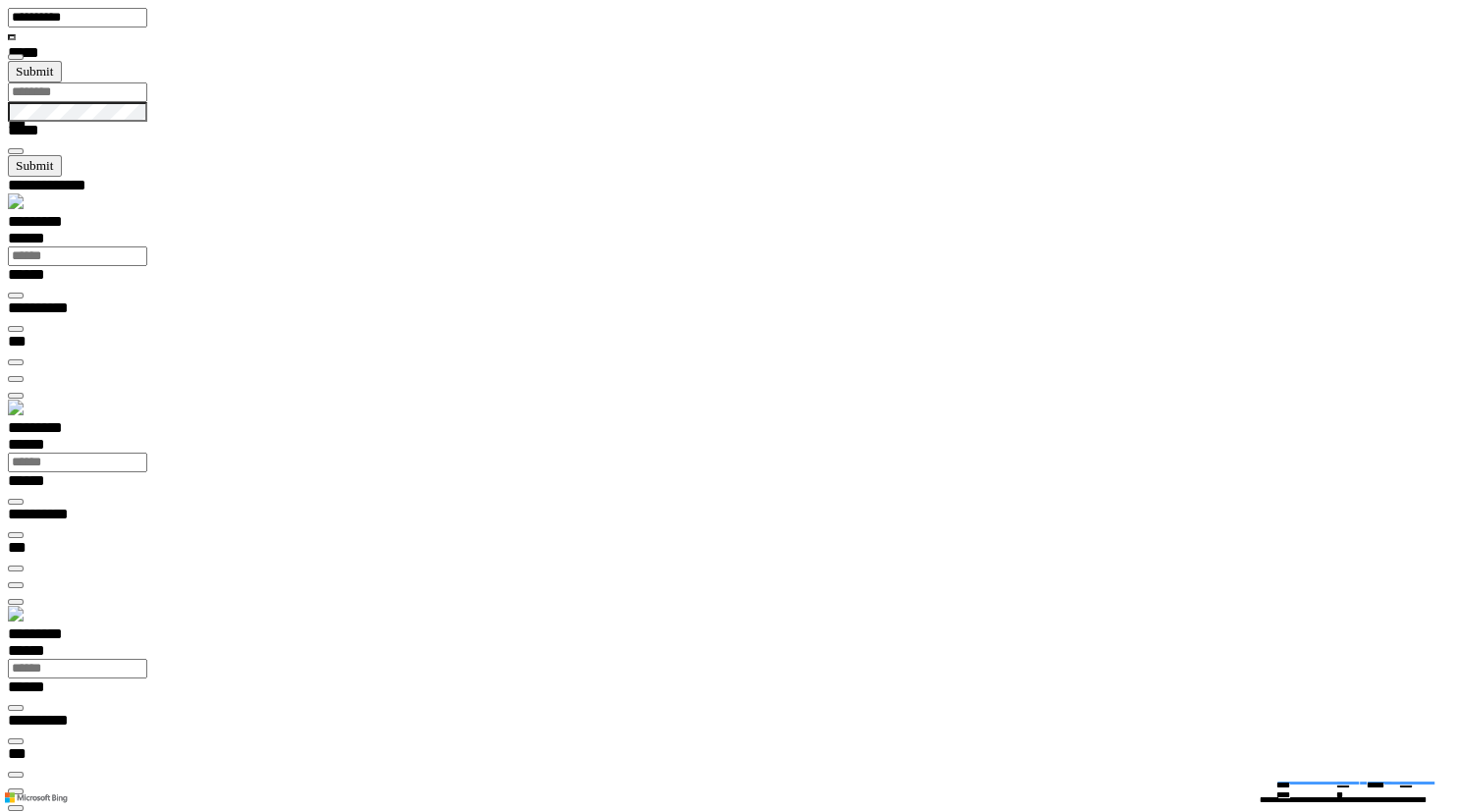 click at bounding box center (16, 14523) 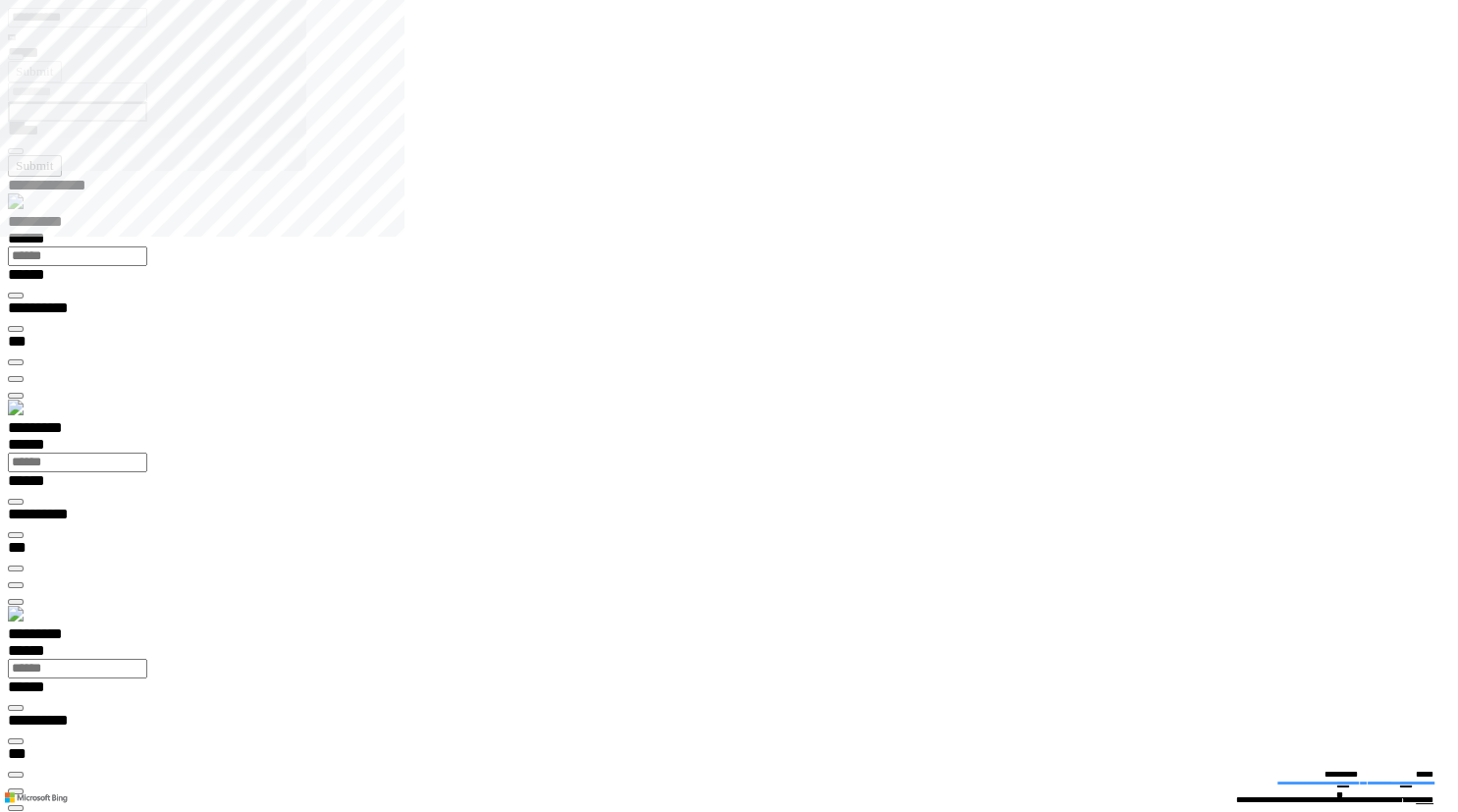 click at bounding box center [16, 14451] 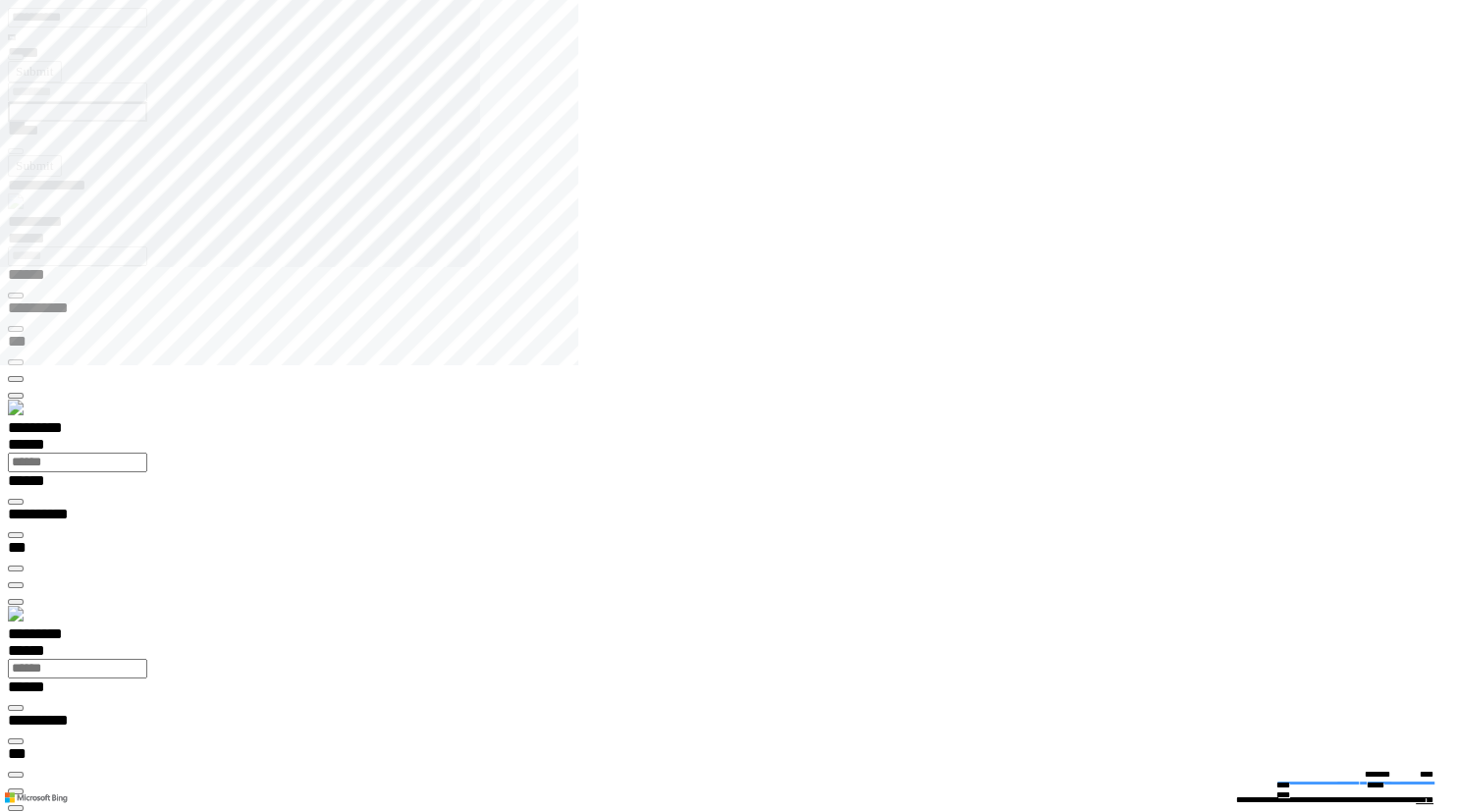 click at bounding box center [16, 13803] 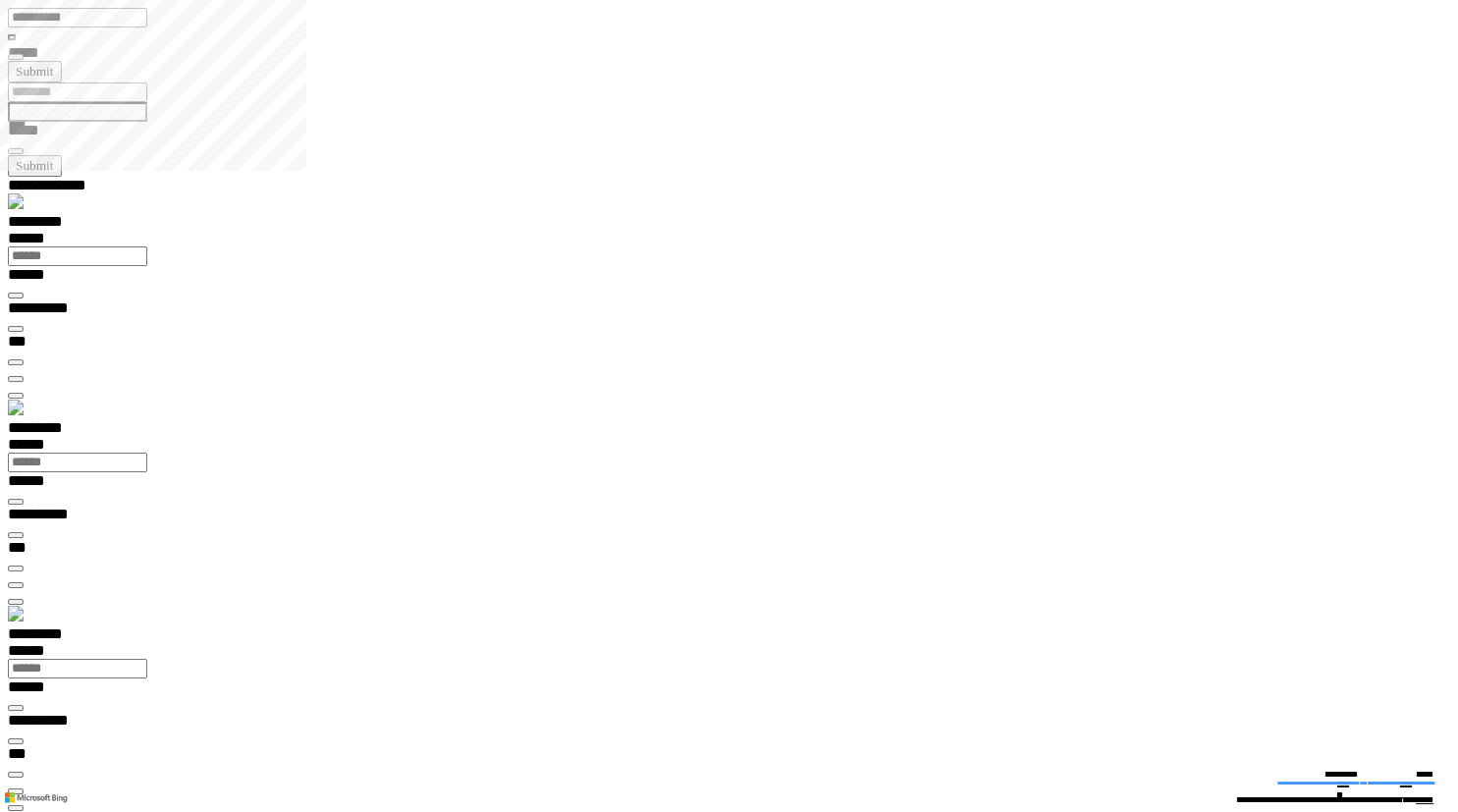 type on "**********" 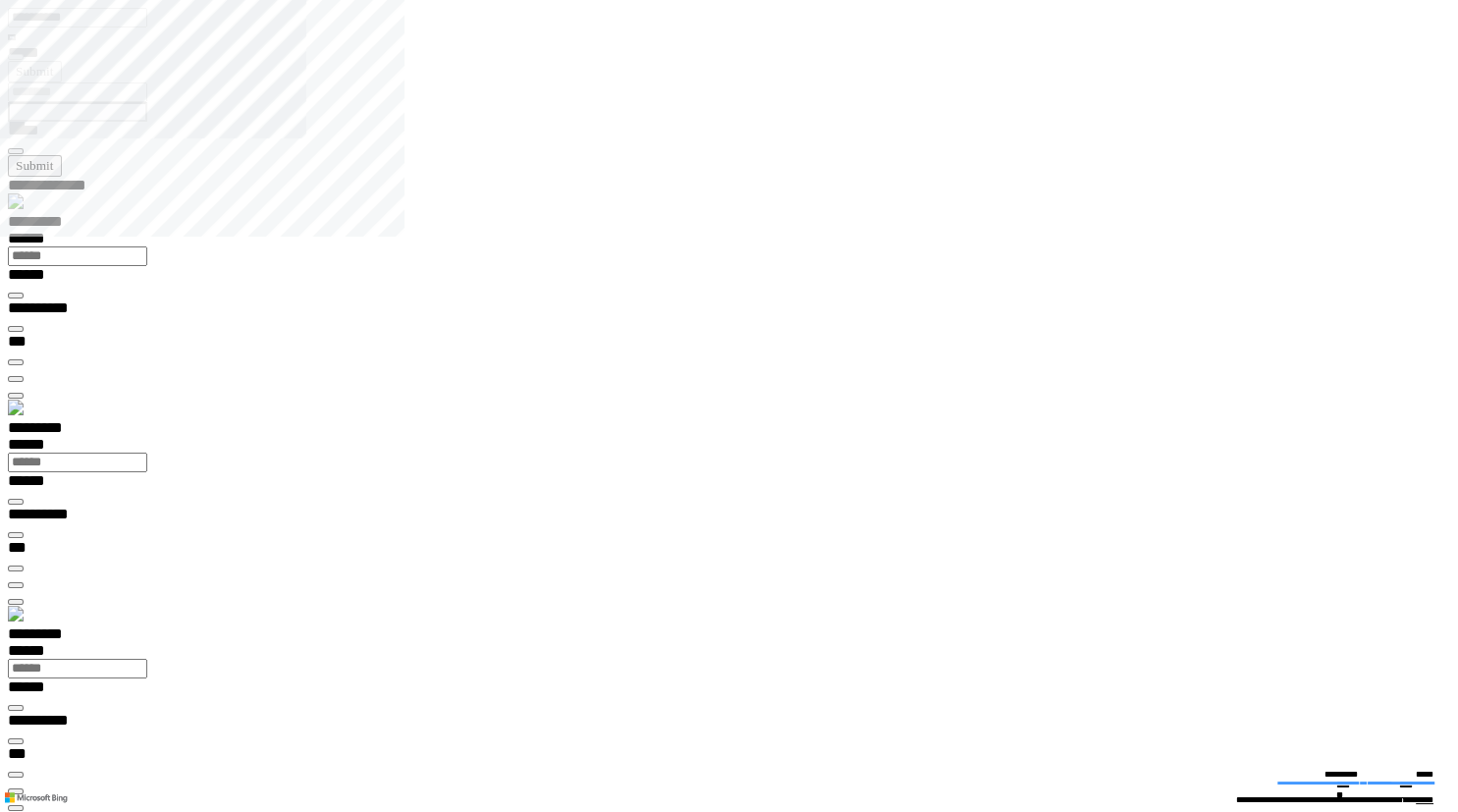 click at bounding box center (16, 18276) 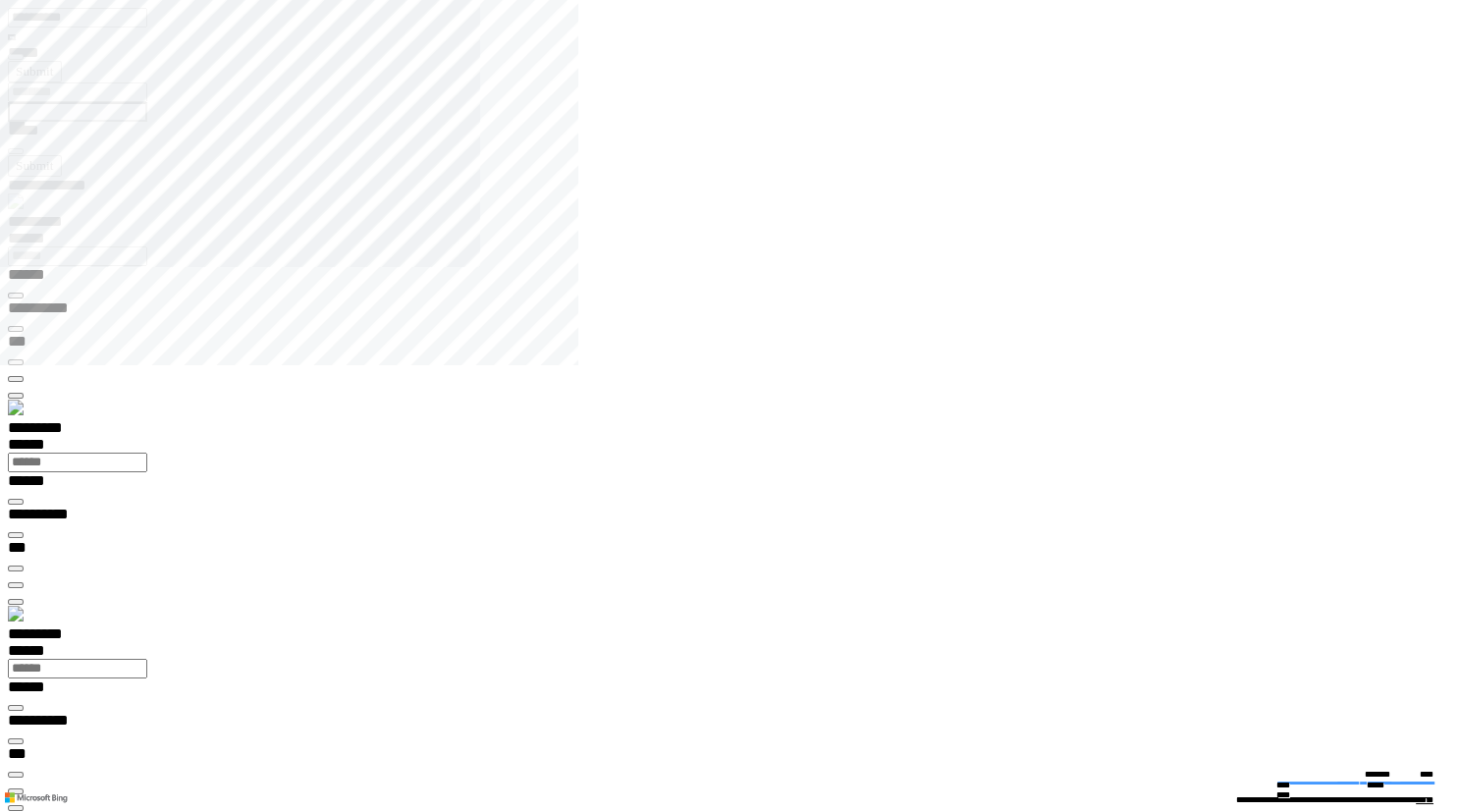 click at bounding box center [16, 13803] 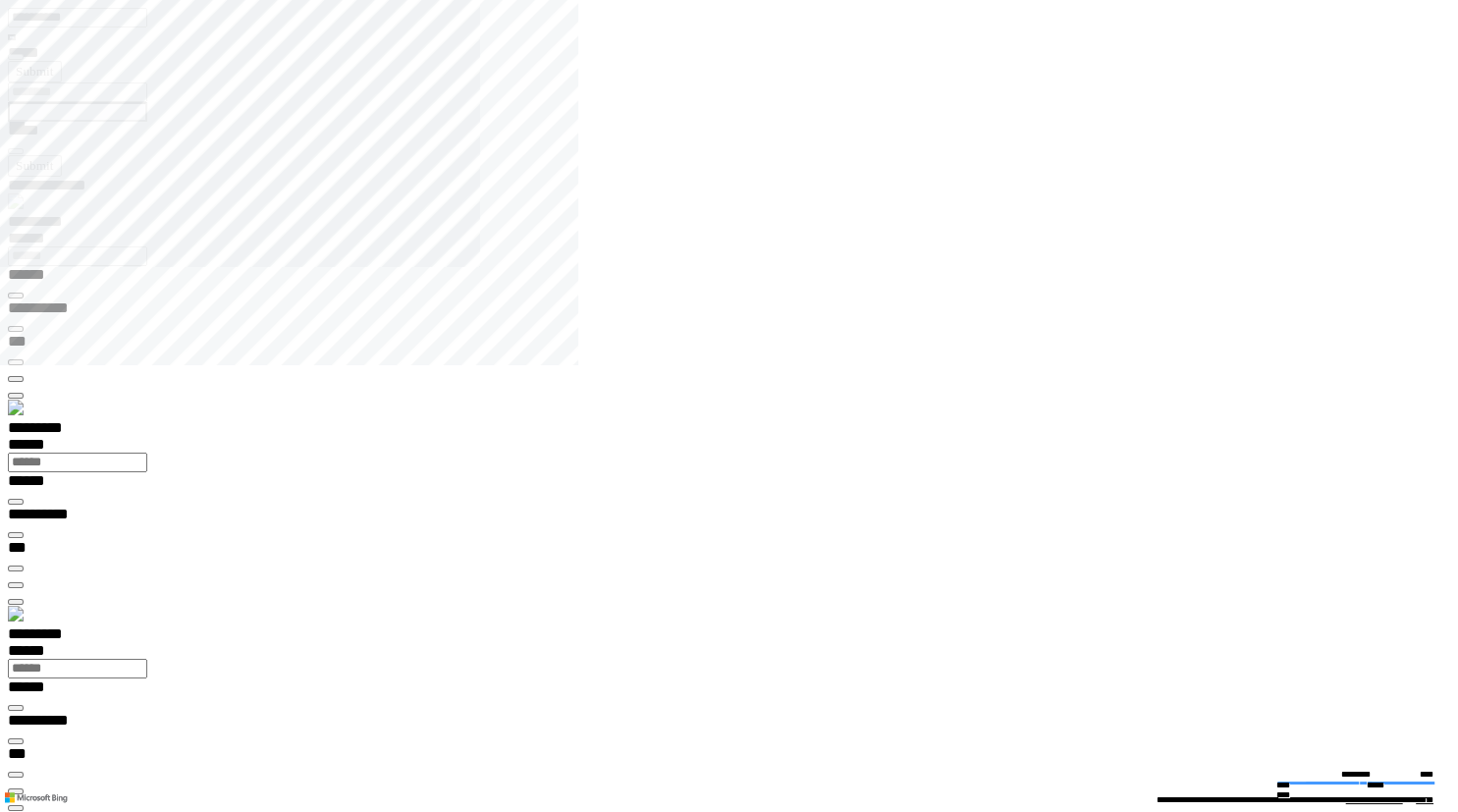 click at bounding box center (16, 13803) 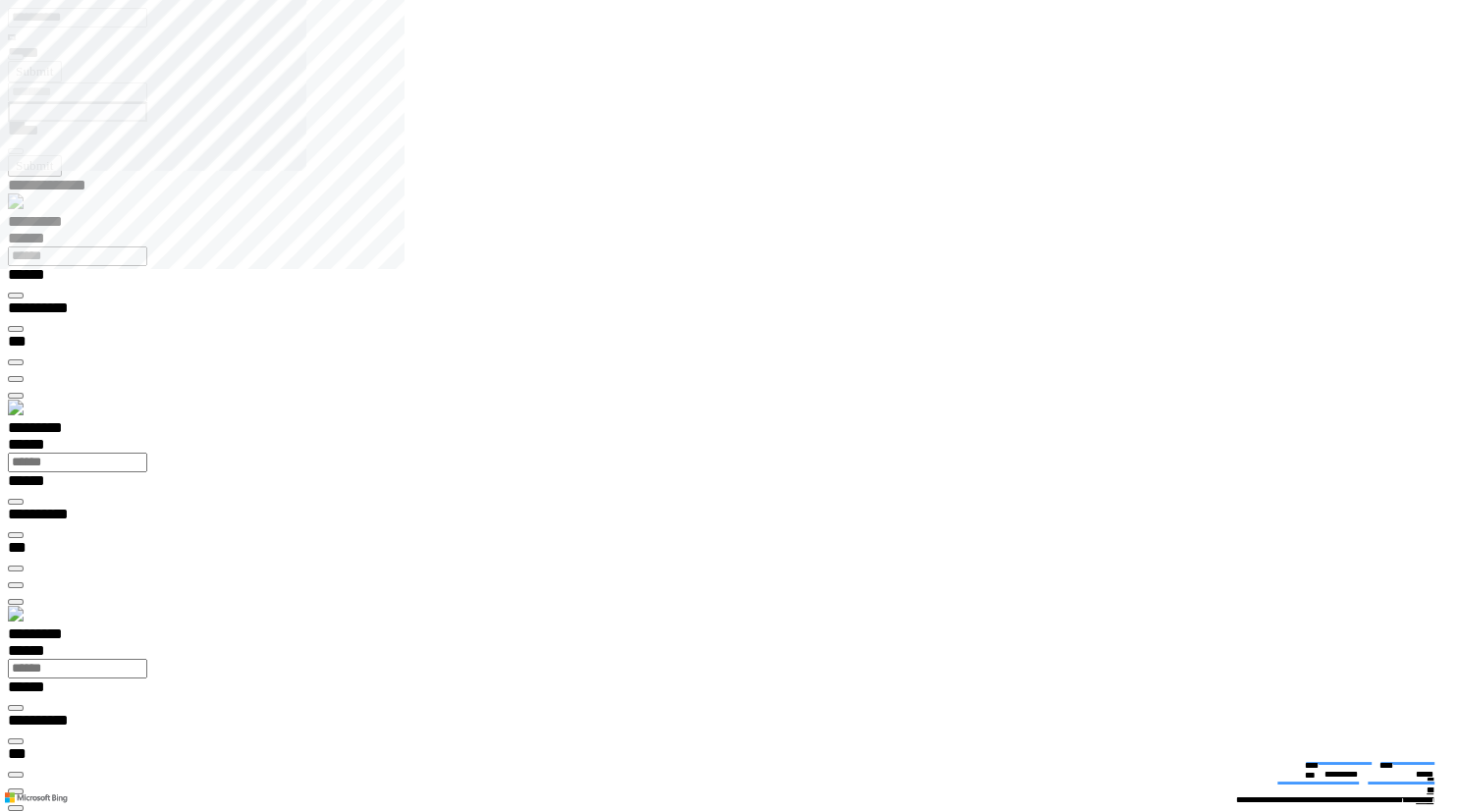 type on "*********" 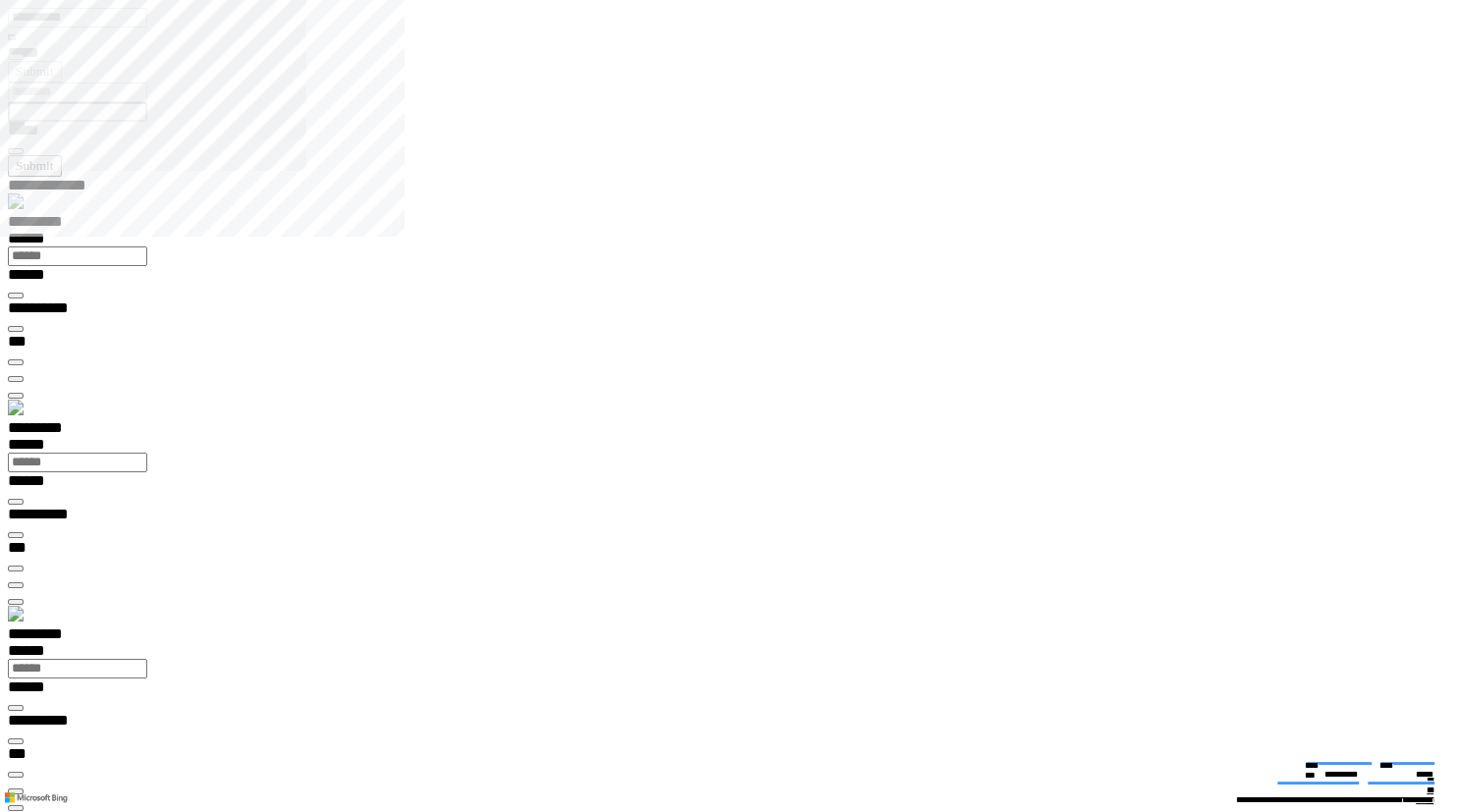 click on "**********" at bounding box center [736, 19879] 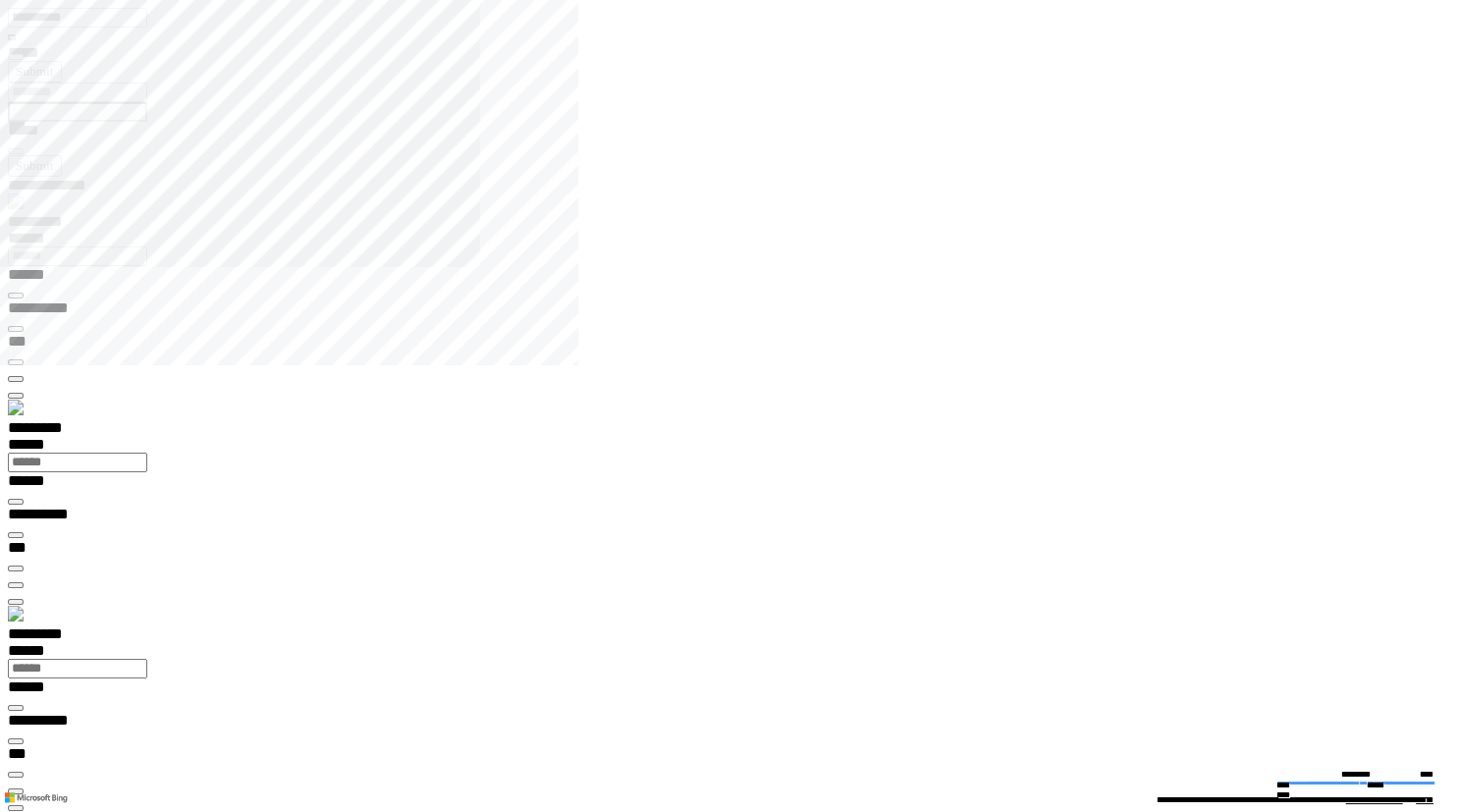 click at bounding box center [736, 13730] 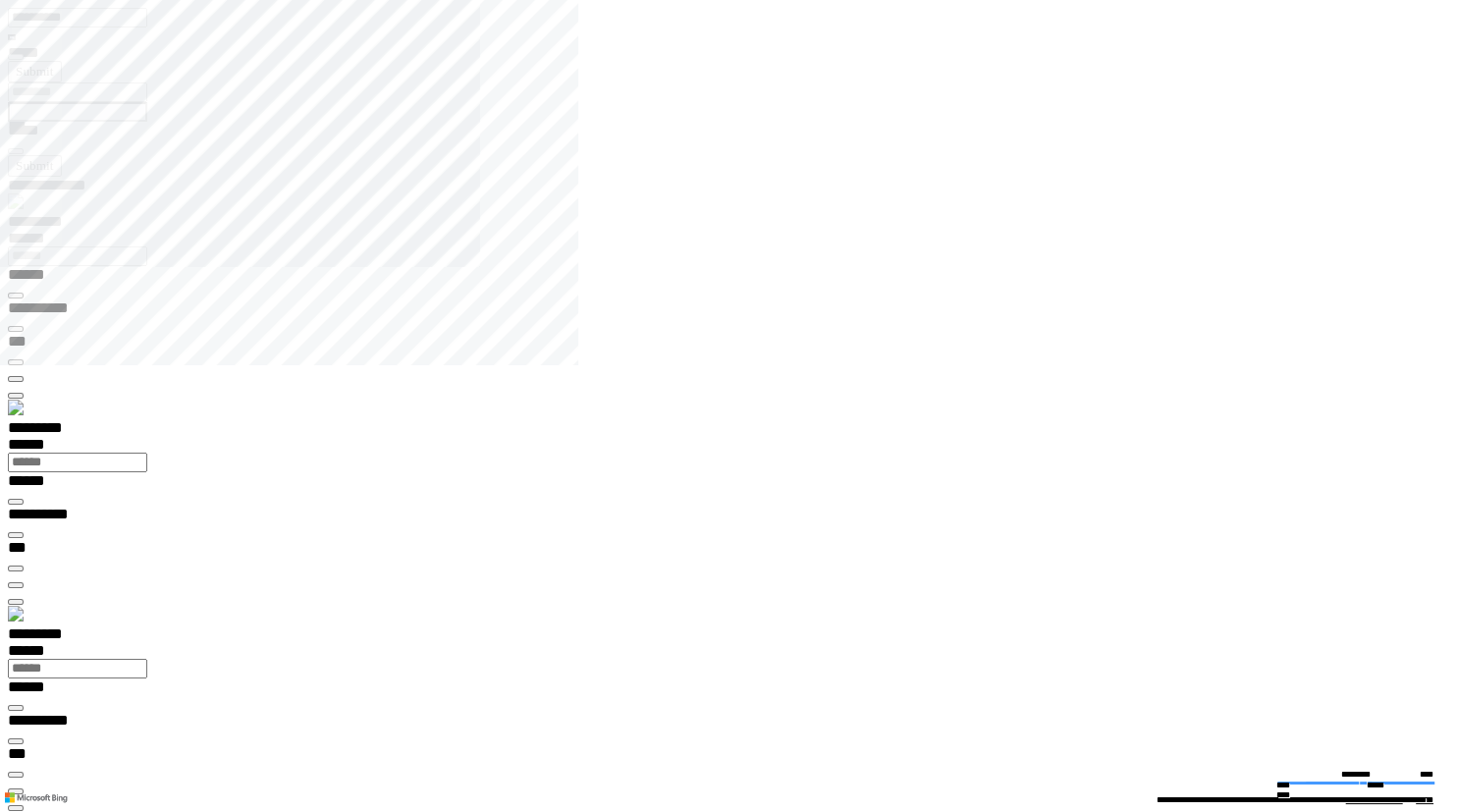 click on "**********" at bounding box center (442, 13834) 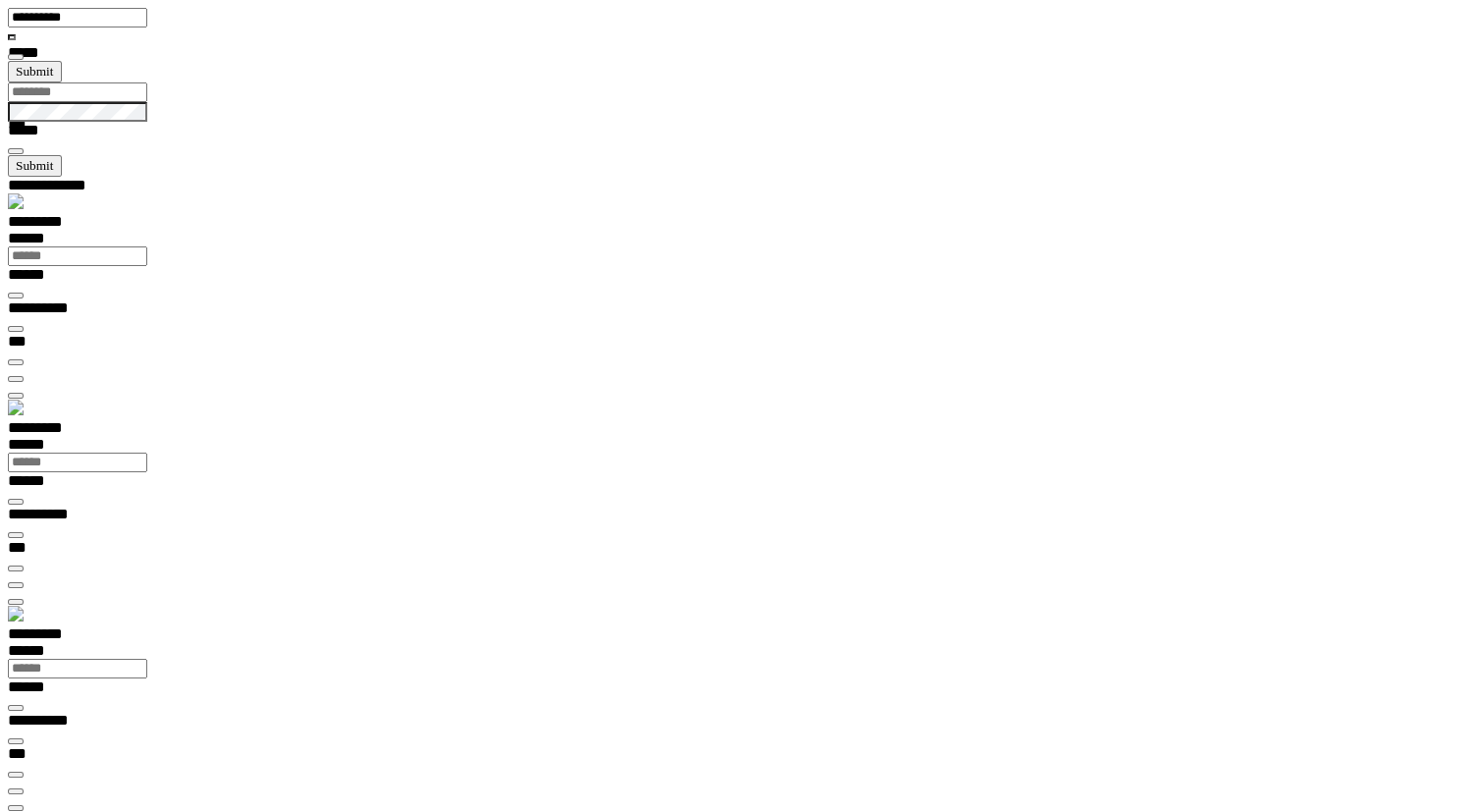 scroll, scrollTop: 97476, scrollLeft: 97985, axis: both 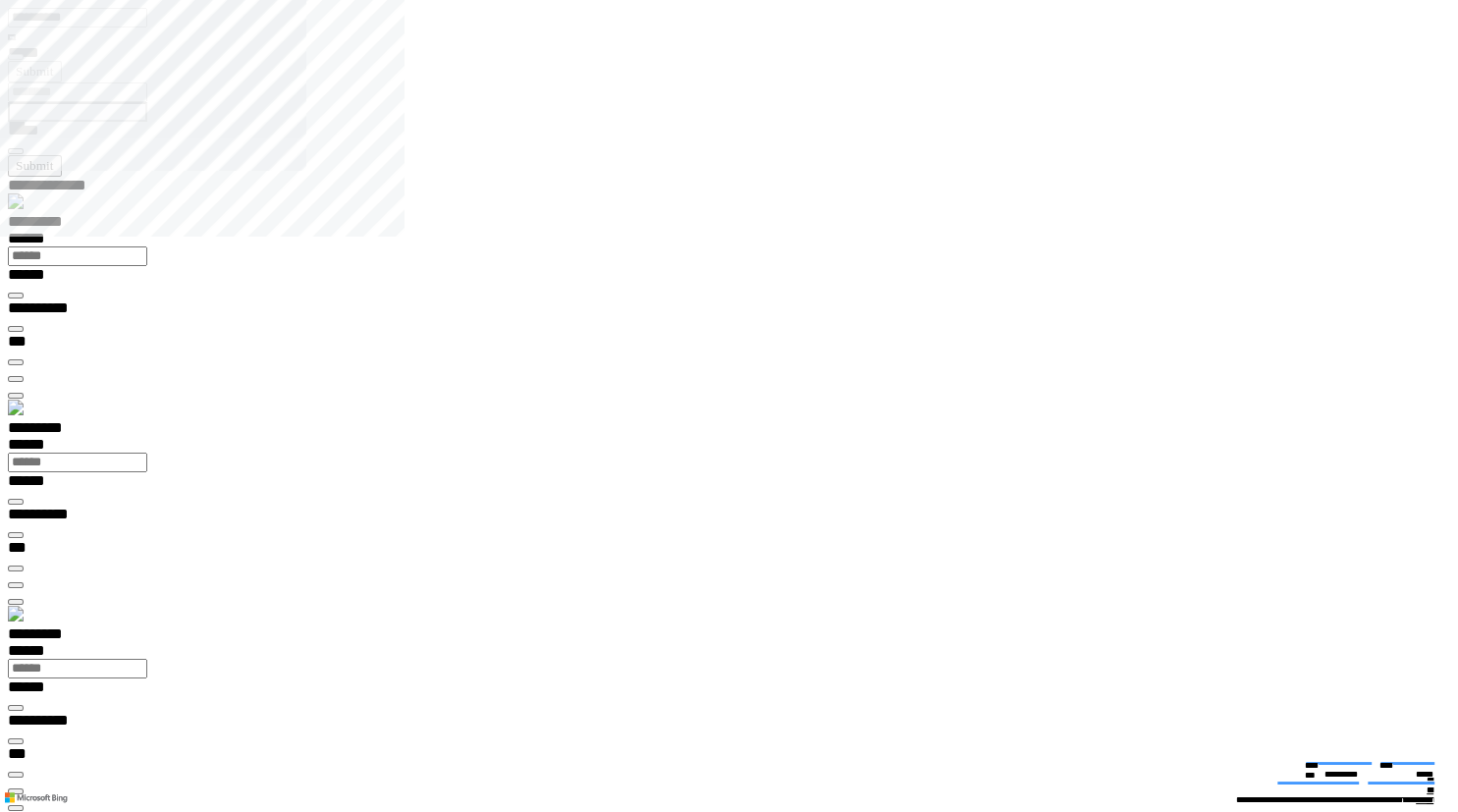 type on "*********" 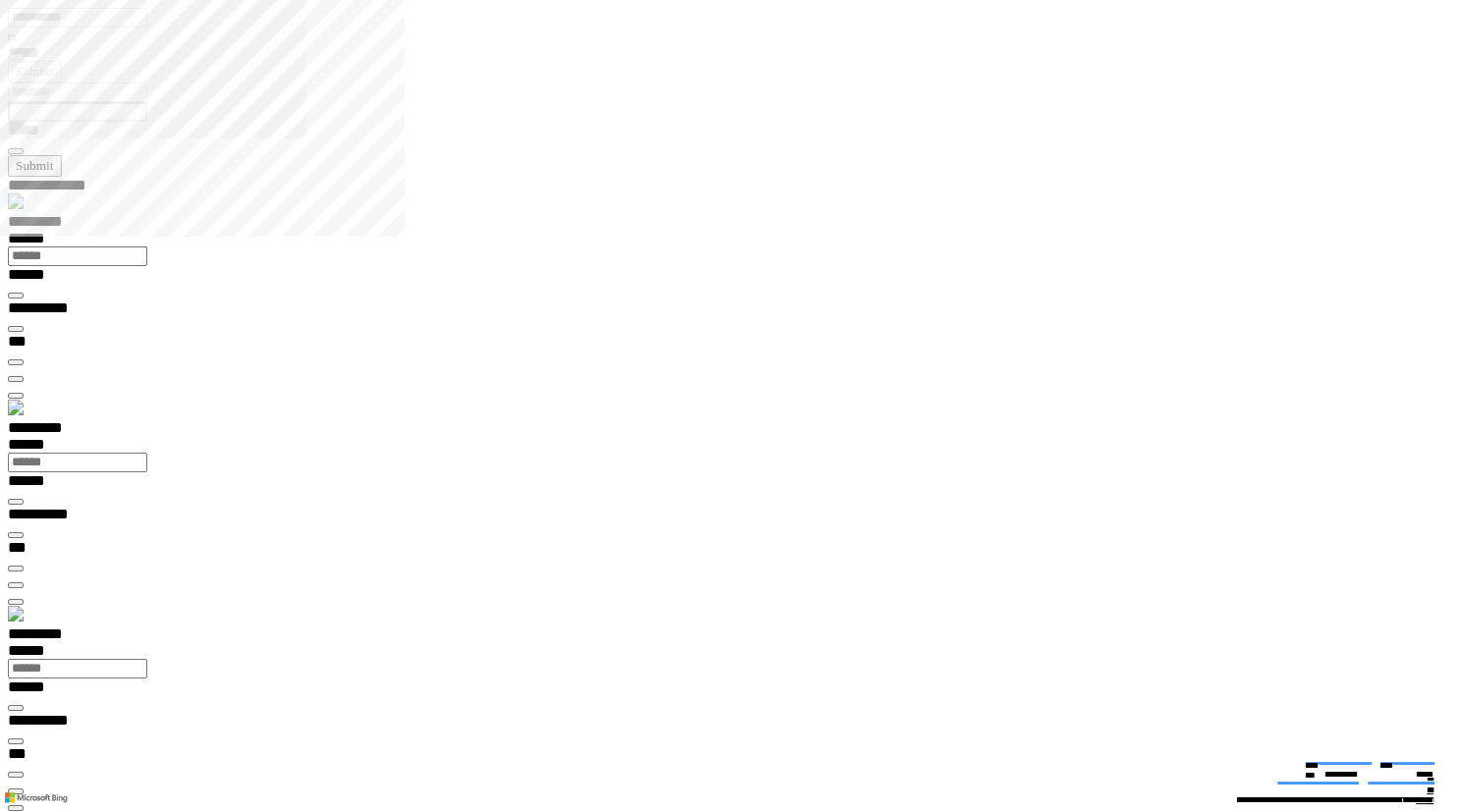 click at bounding box center [16, 18276] 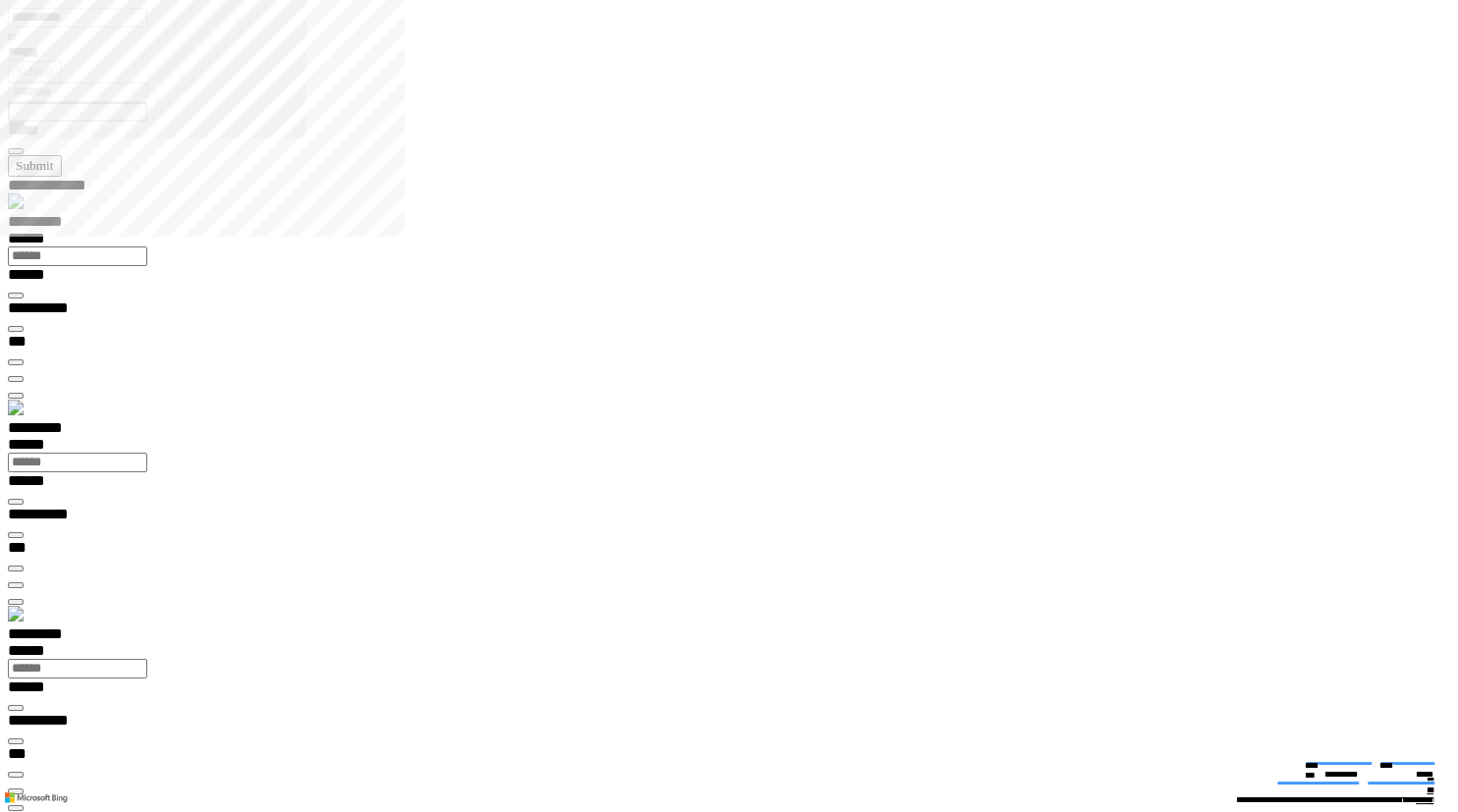 click at bounding box center (736, 25801) 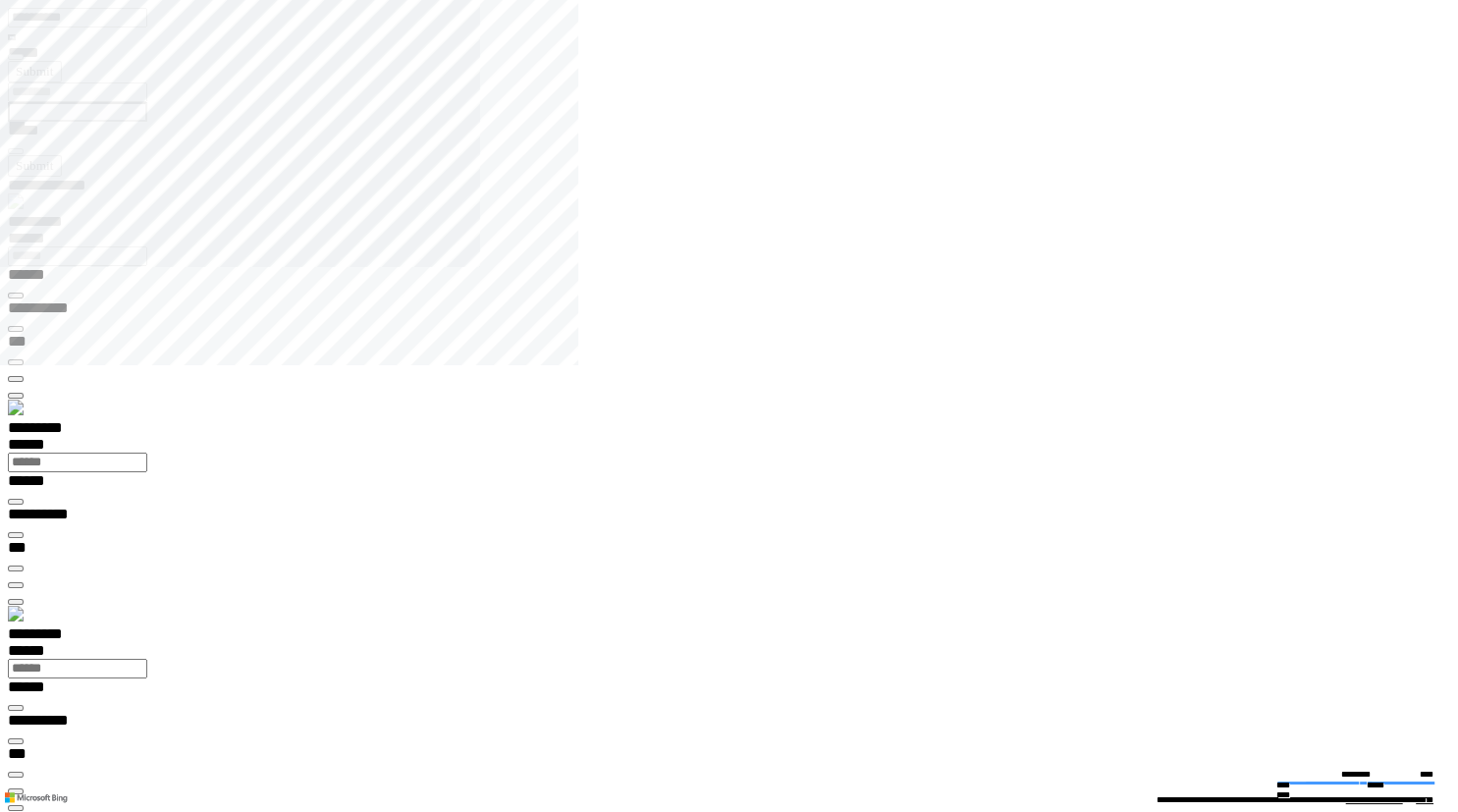 click at bounding box center (16, 13803) 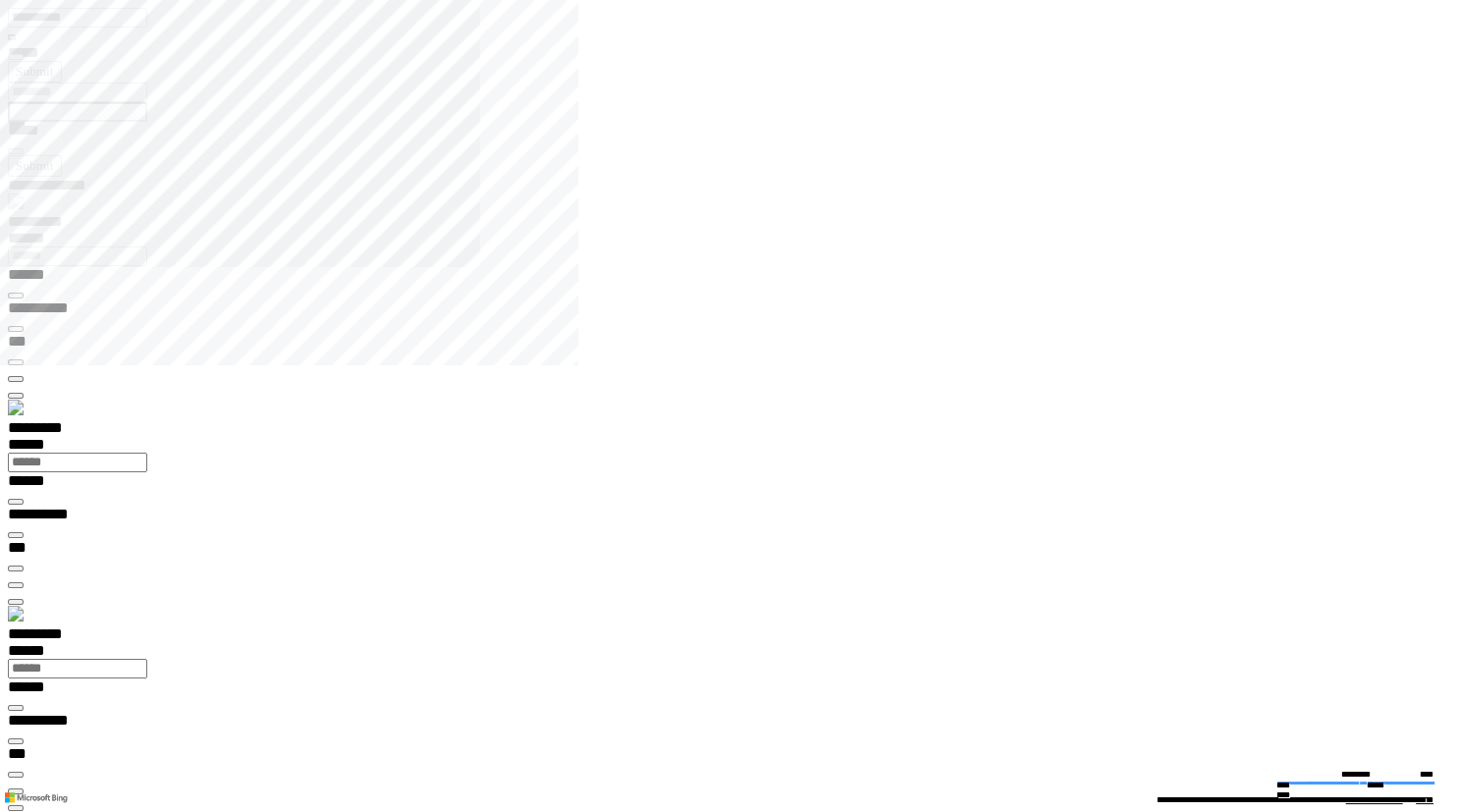 click on "******" at bounding box center [1283, 26104] 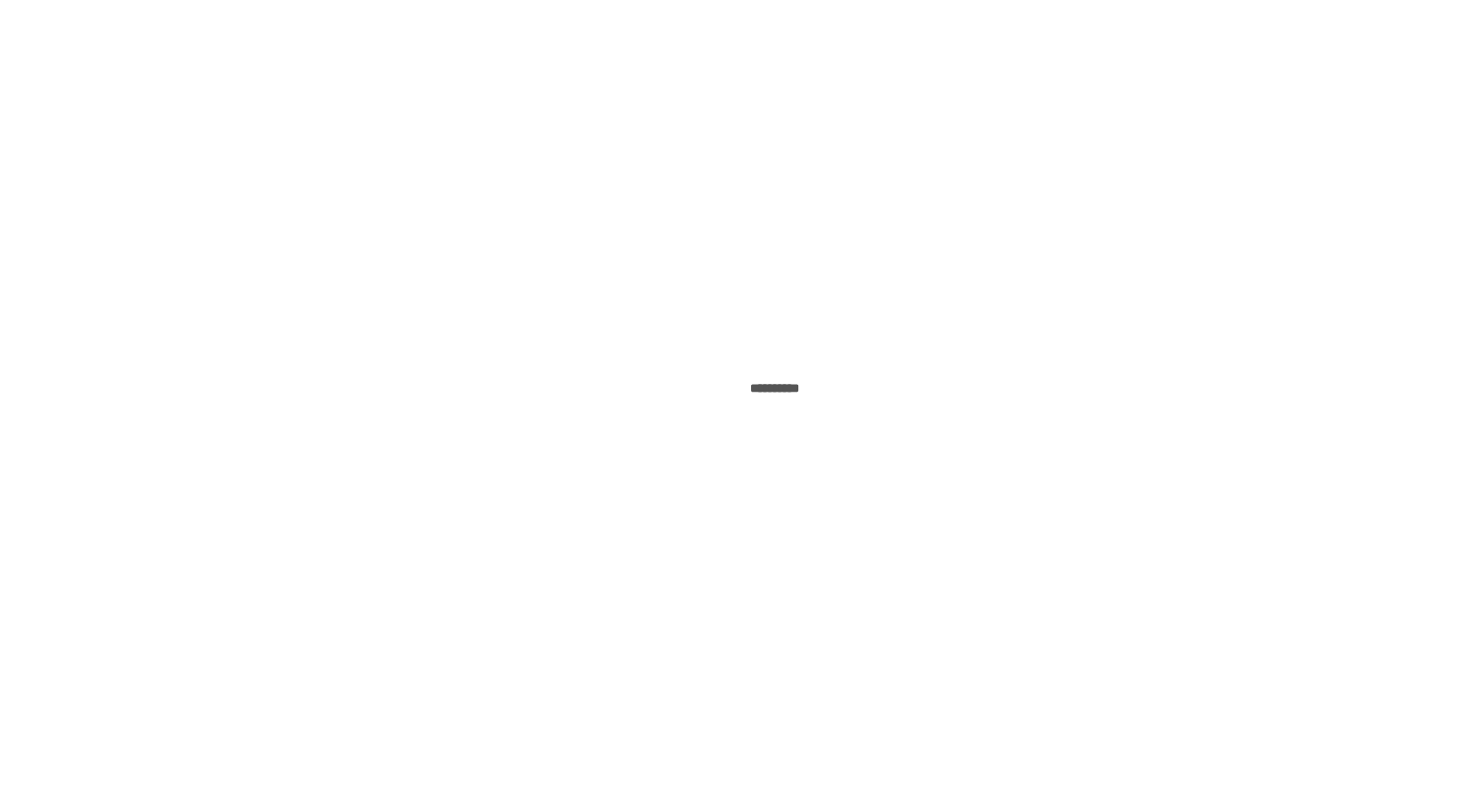 scroll, scrollTop: 0, scrollLeft: 0, axis: both 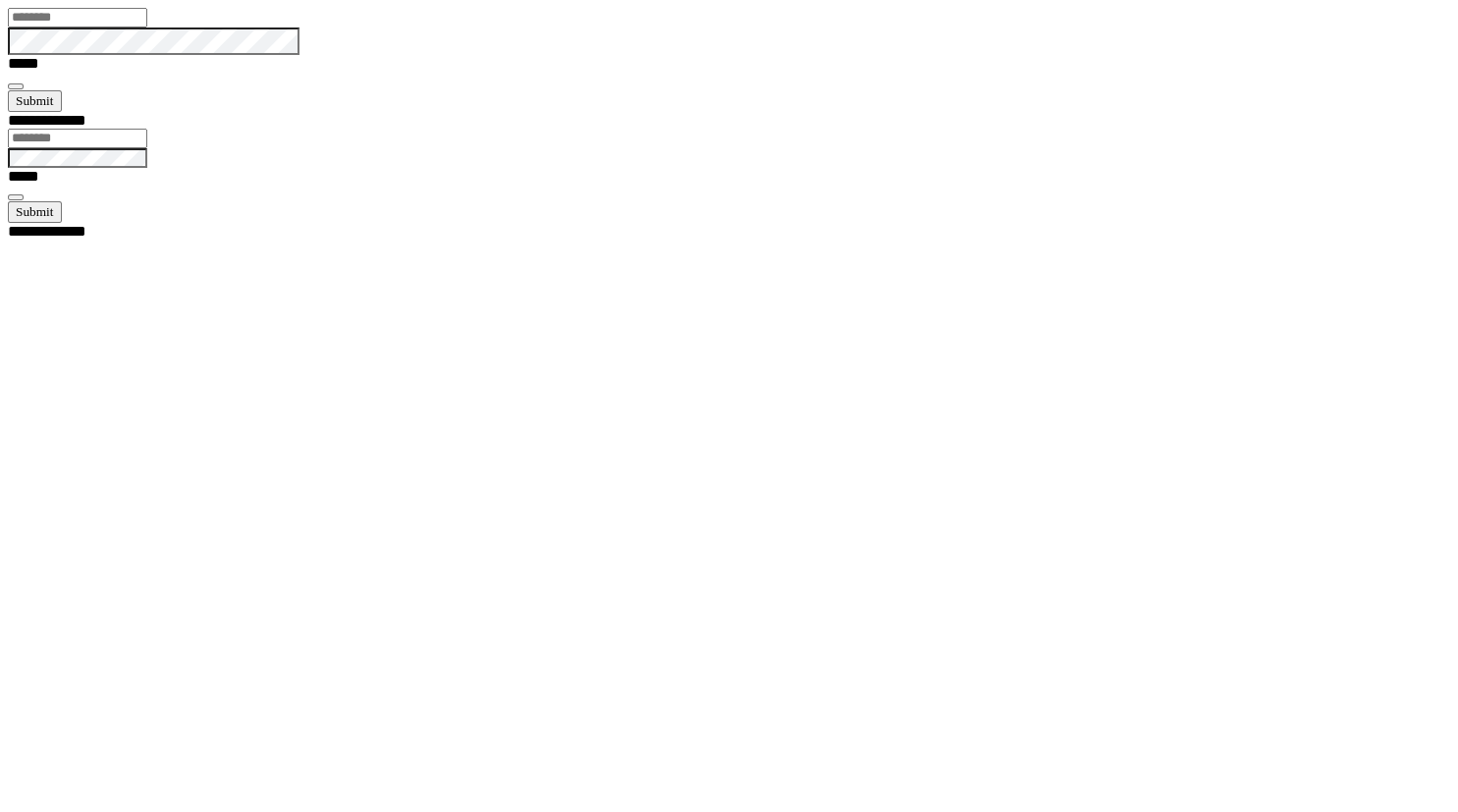 click on "*****" at bounding box center [736, 49] 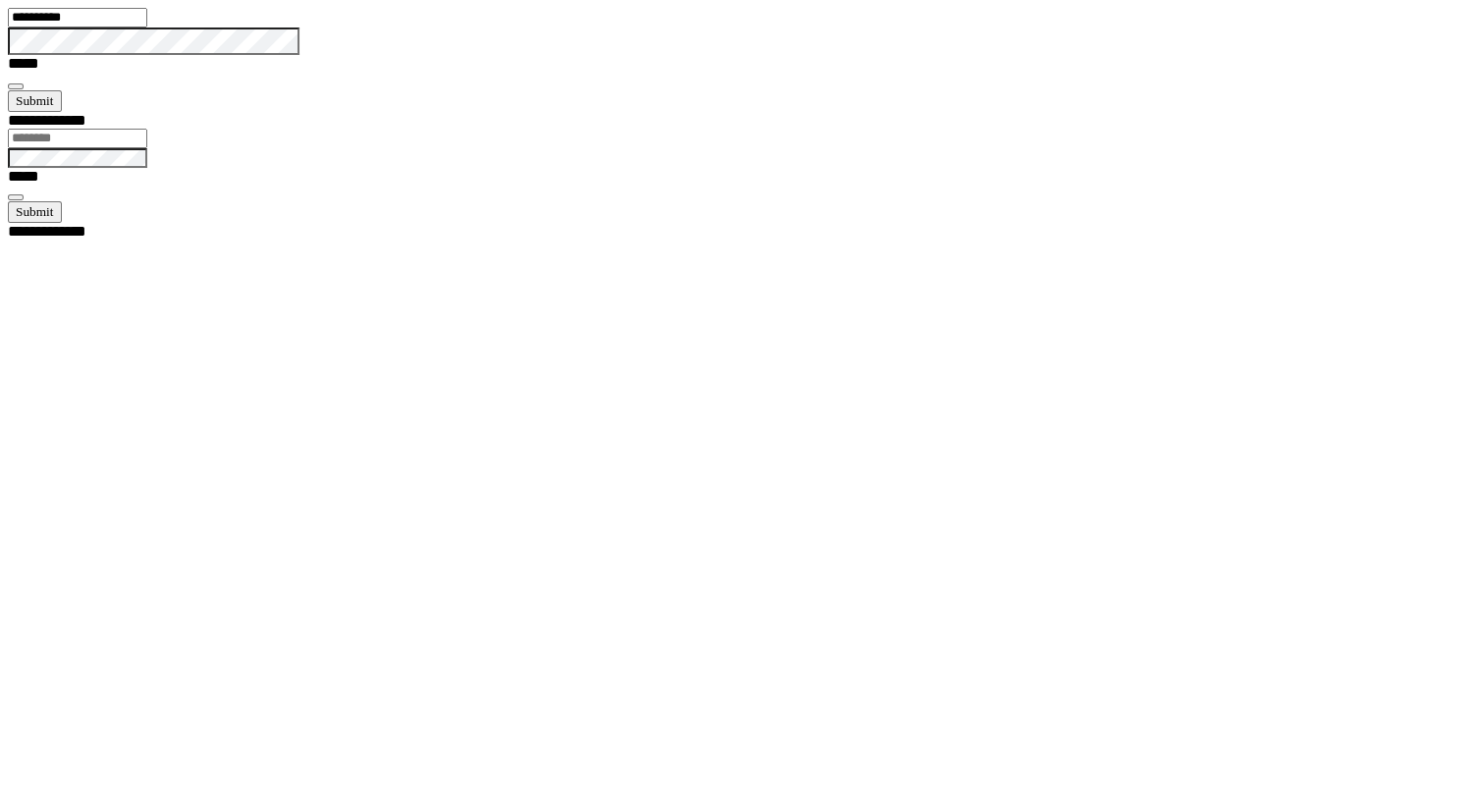 type on "**********" 